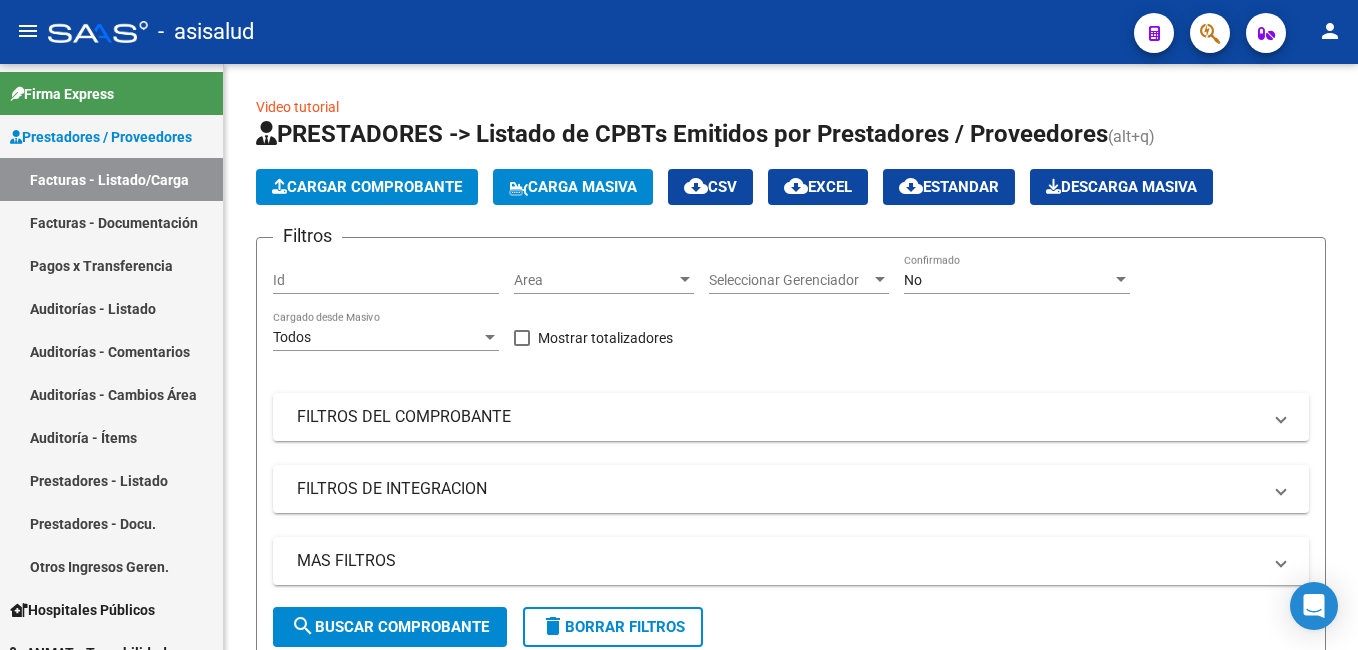 scroll, scrollTop: 0, scrollLeft: 0, axis: both 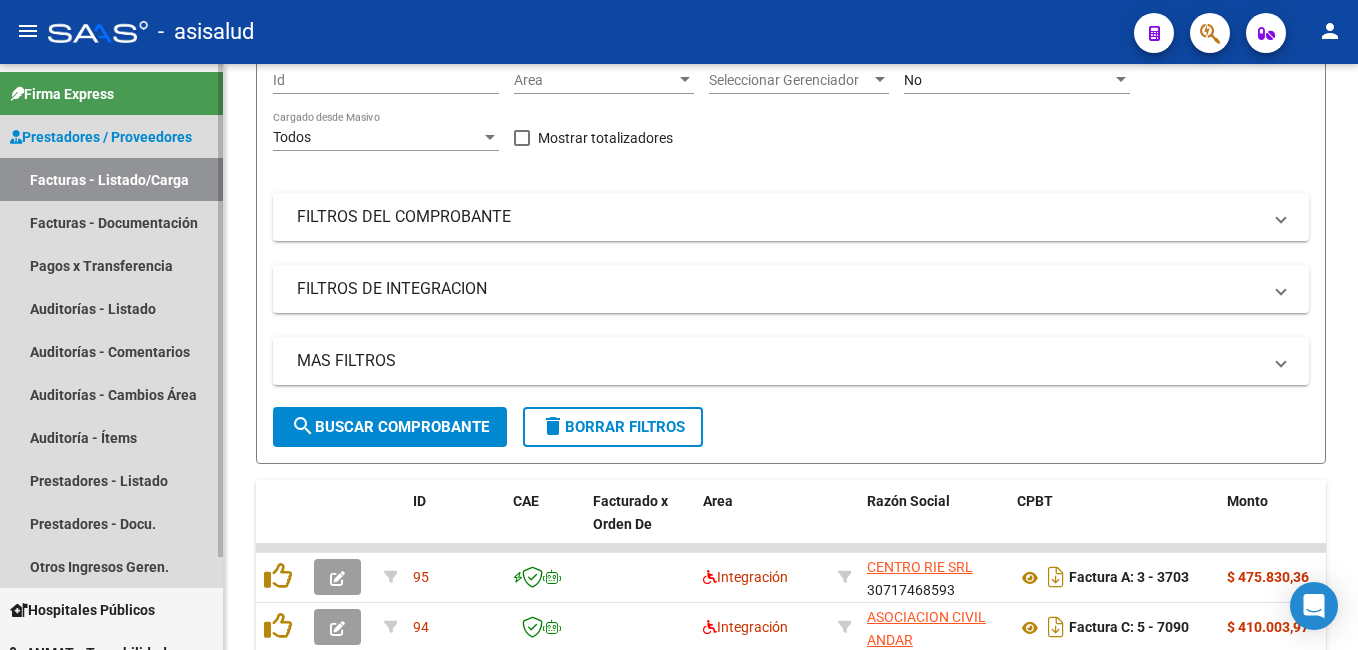 click on "Facturas - Listado/Carga" at bounding box center [111, 179] 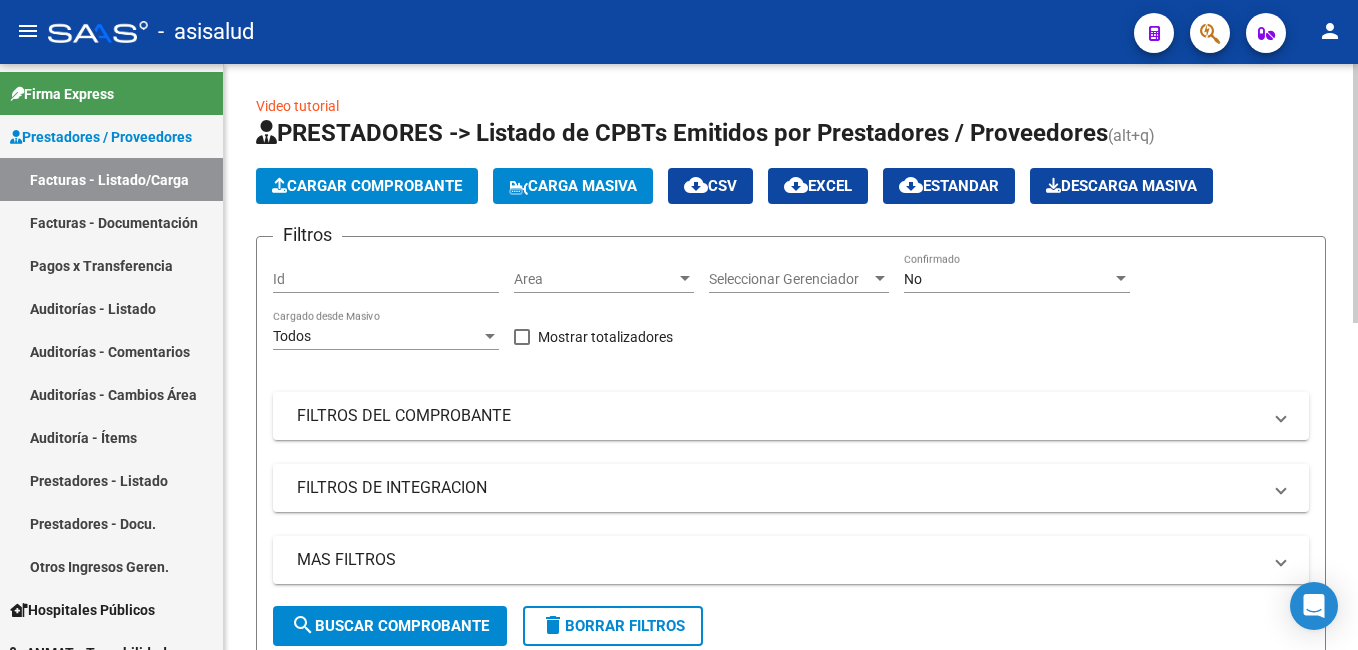 scroll, scrollTop: 0, scrollLeft: 0, axis: both 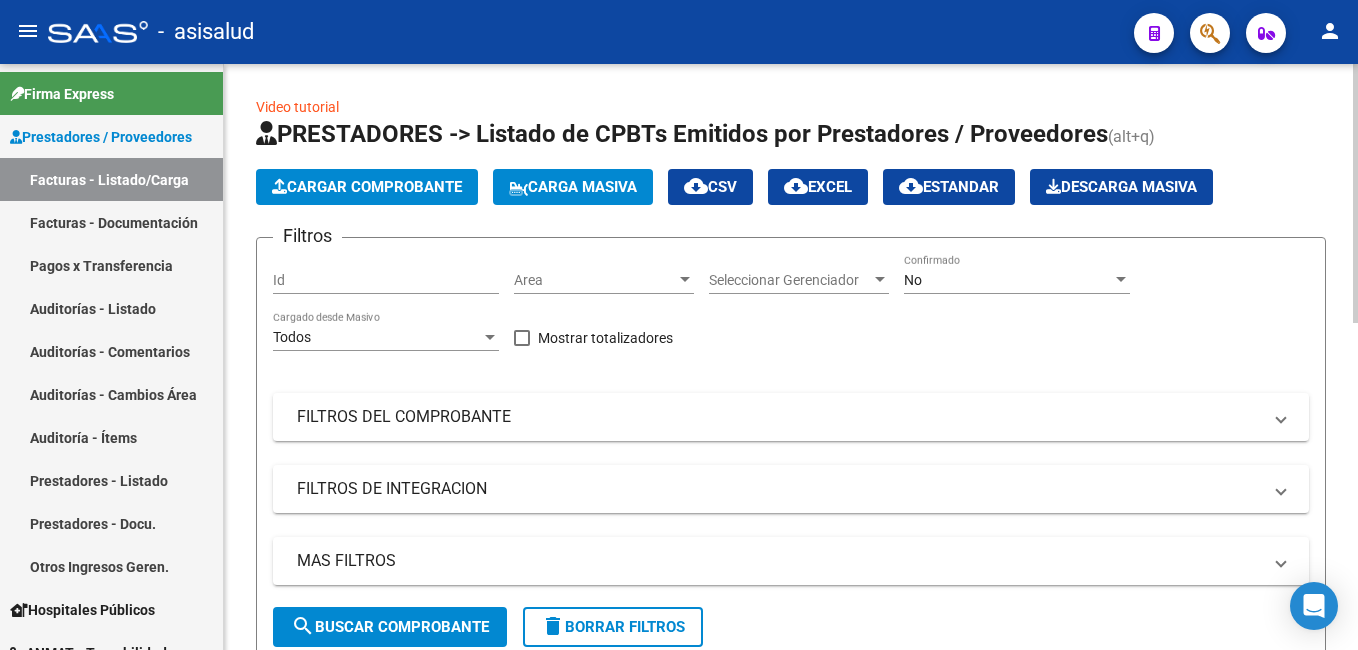 click on "Cargar Comprobante" 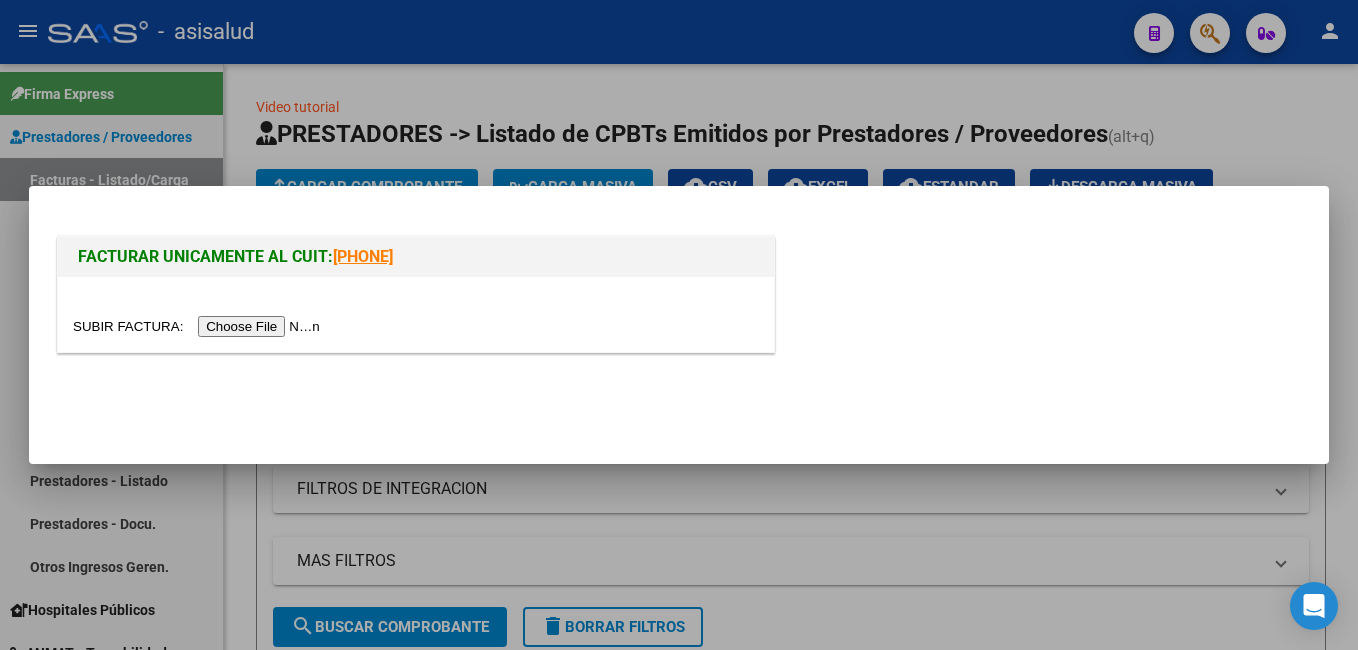 click at bounding box center [199, 326] 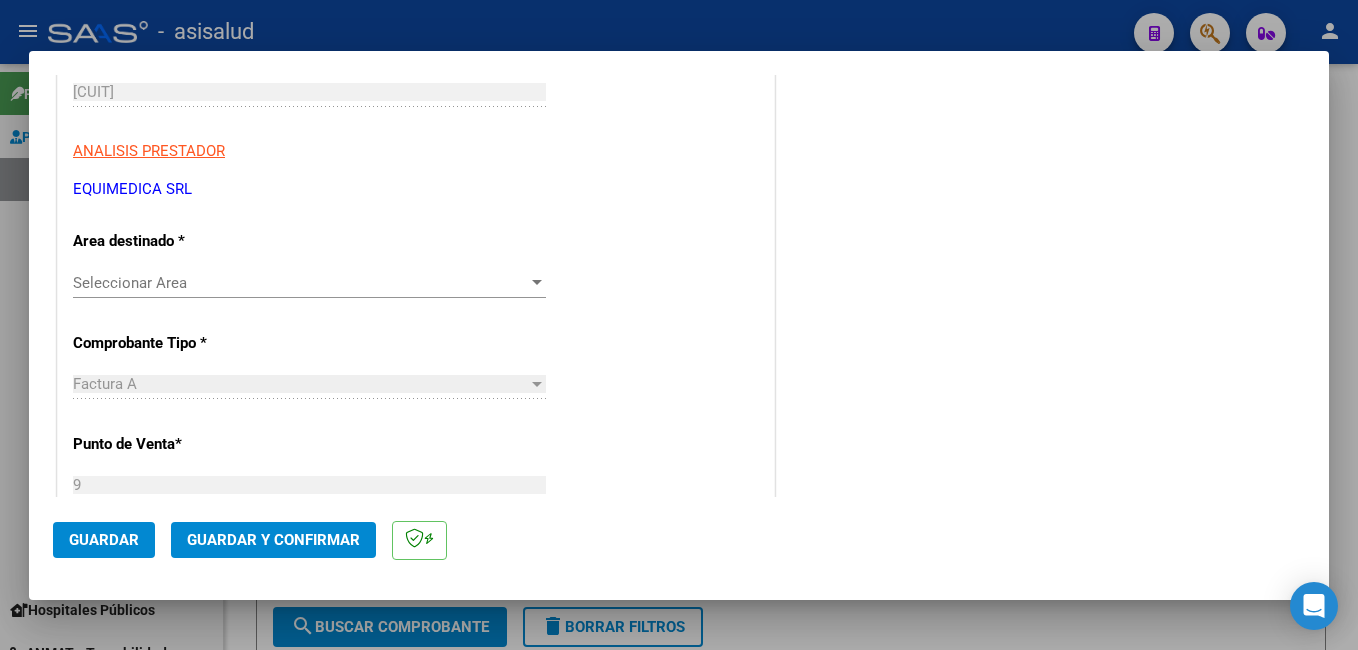scroll, scrollTop: 300, scrollLeft: 0, axis: vertical 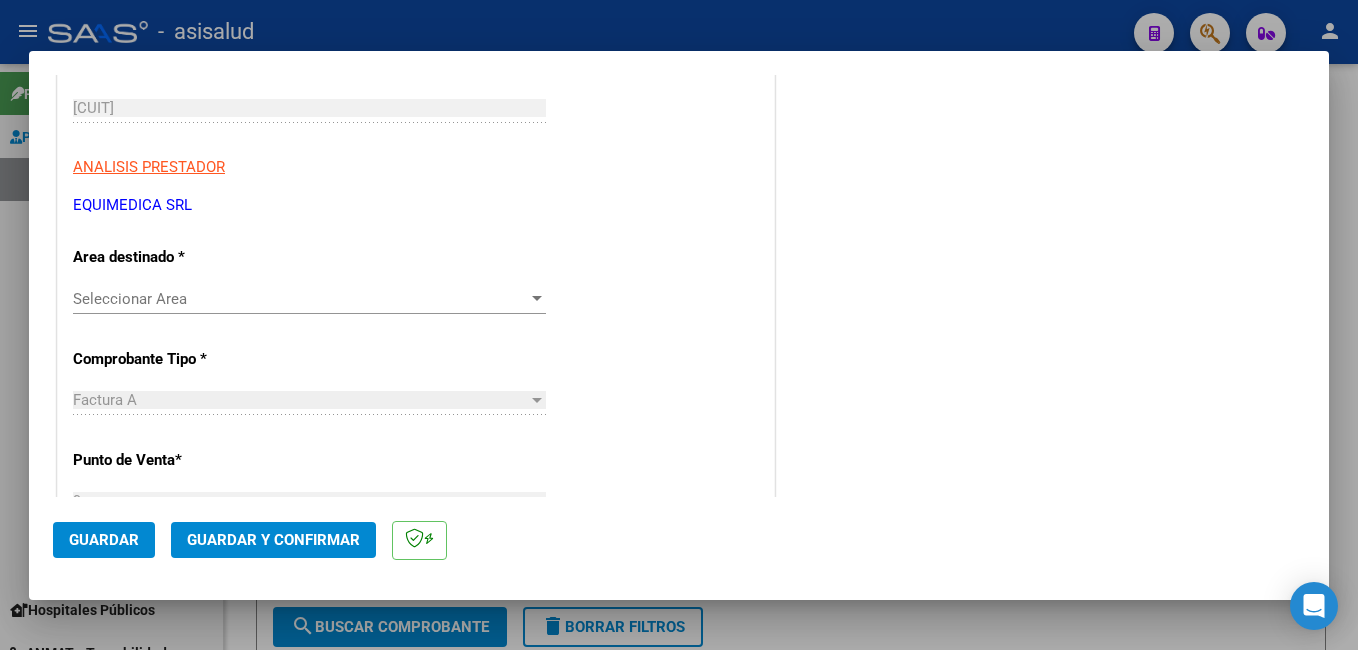 click on "Seleccionar Area" at bounding box center (300, 299) 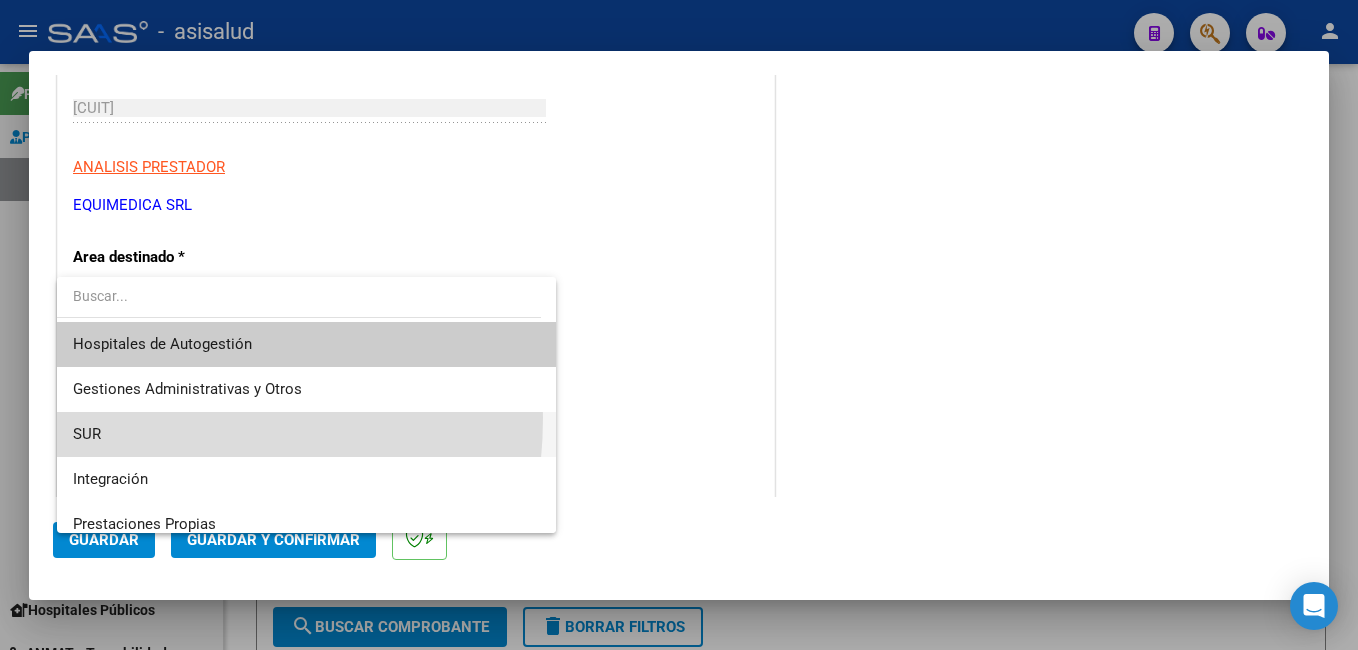 click on "SUR" at bounding box center [306, 434] 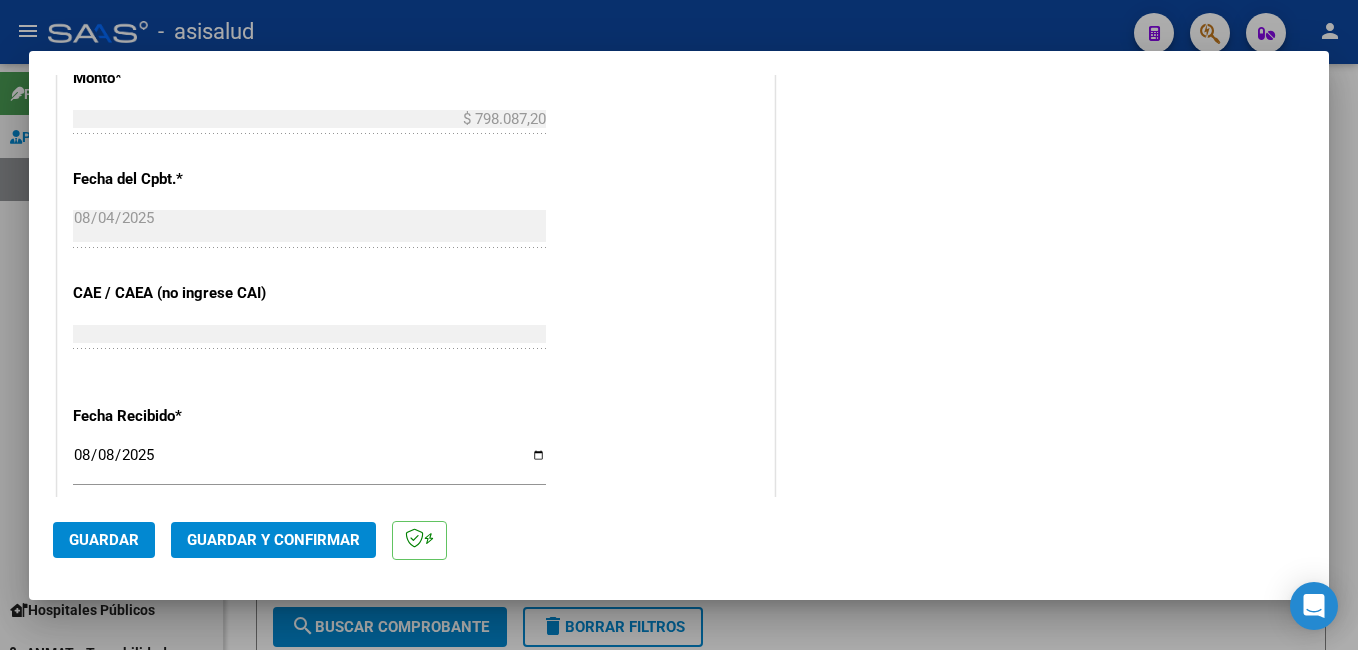 scroll, scrollTop: 1000, scrollLeft: 0, axis: vertical 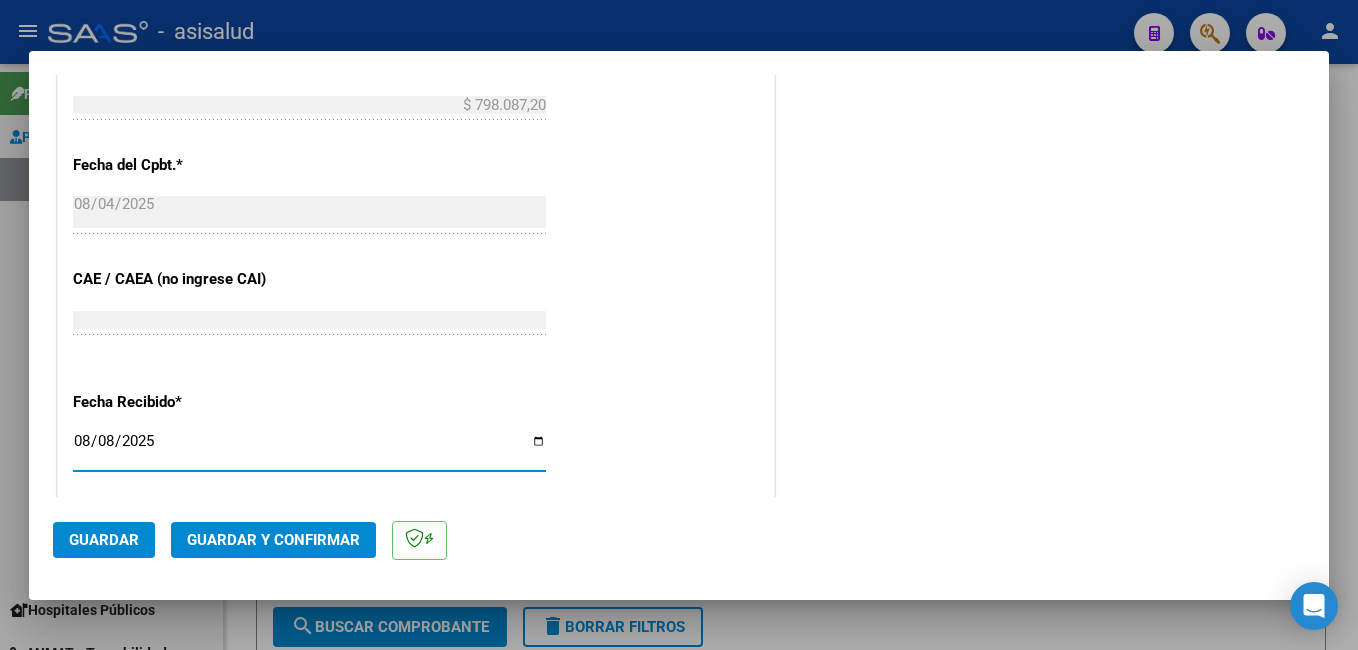 drag, startPoint x: 84, startPoint y: 442, endPoint x: 169, endPoint y: 423, distance: 87.09765 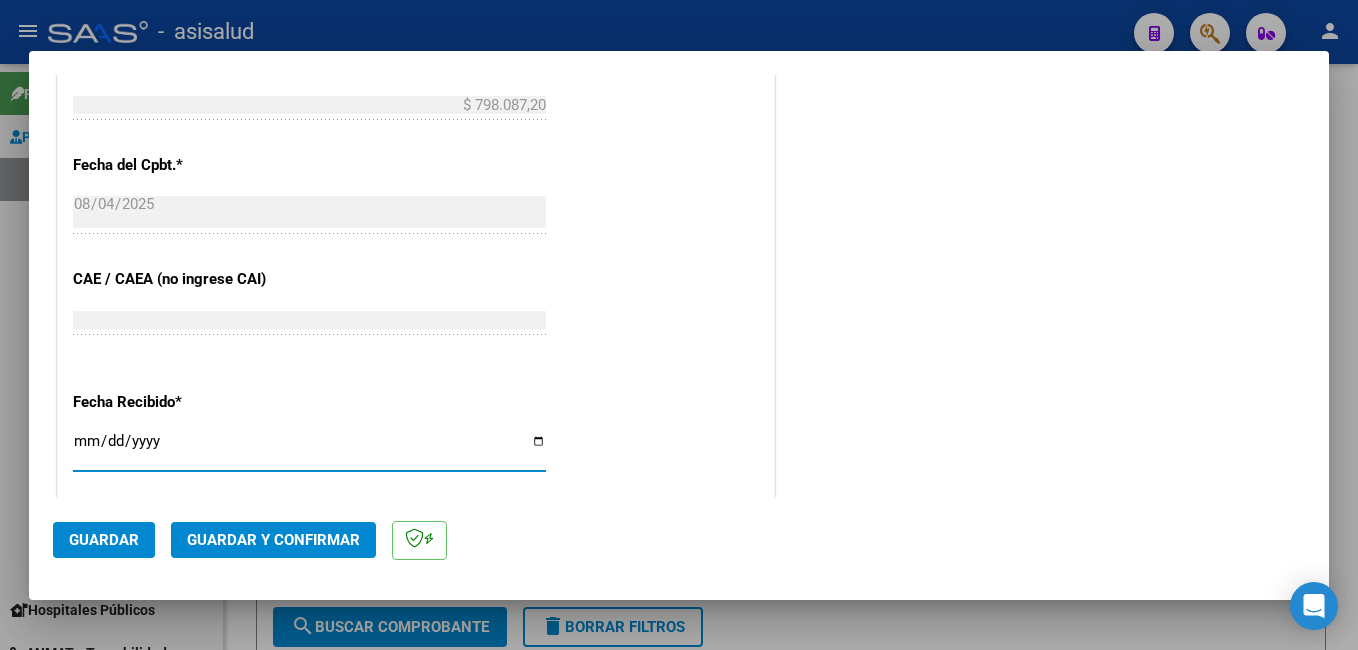 type on "2025-08-05" 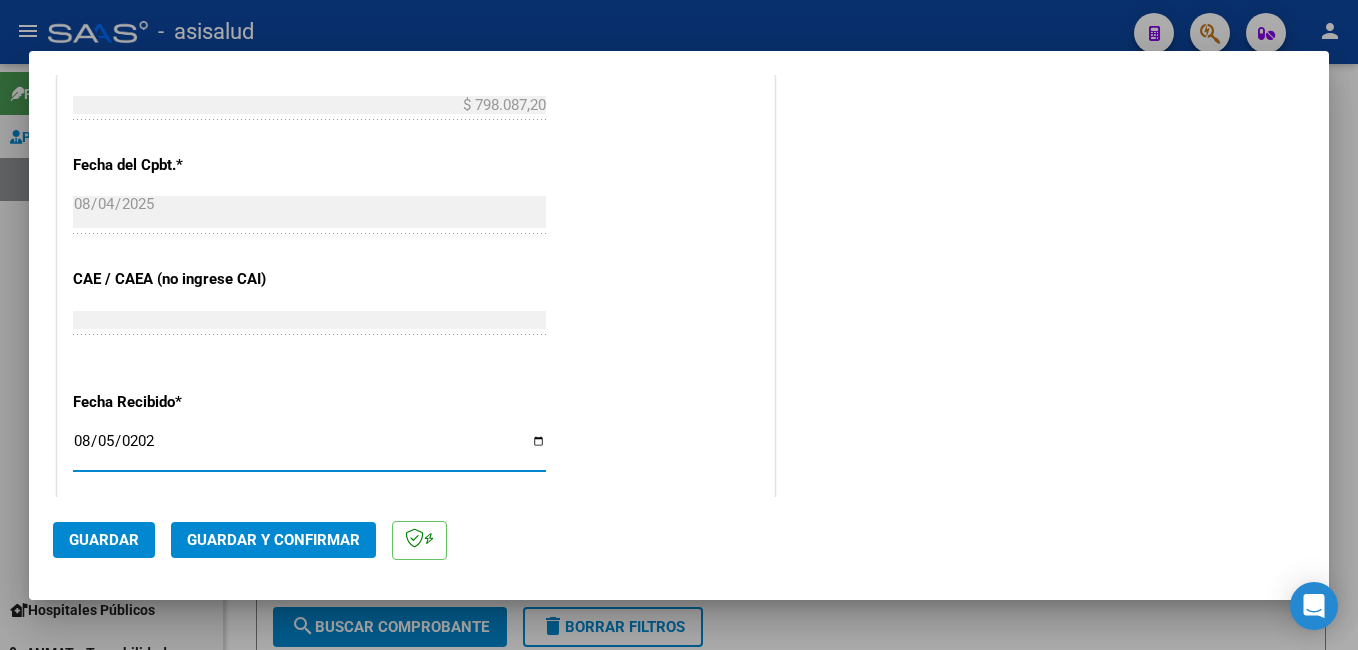 type on "2025-08-05" 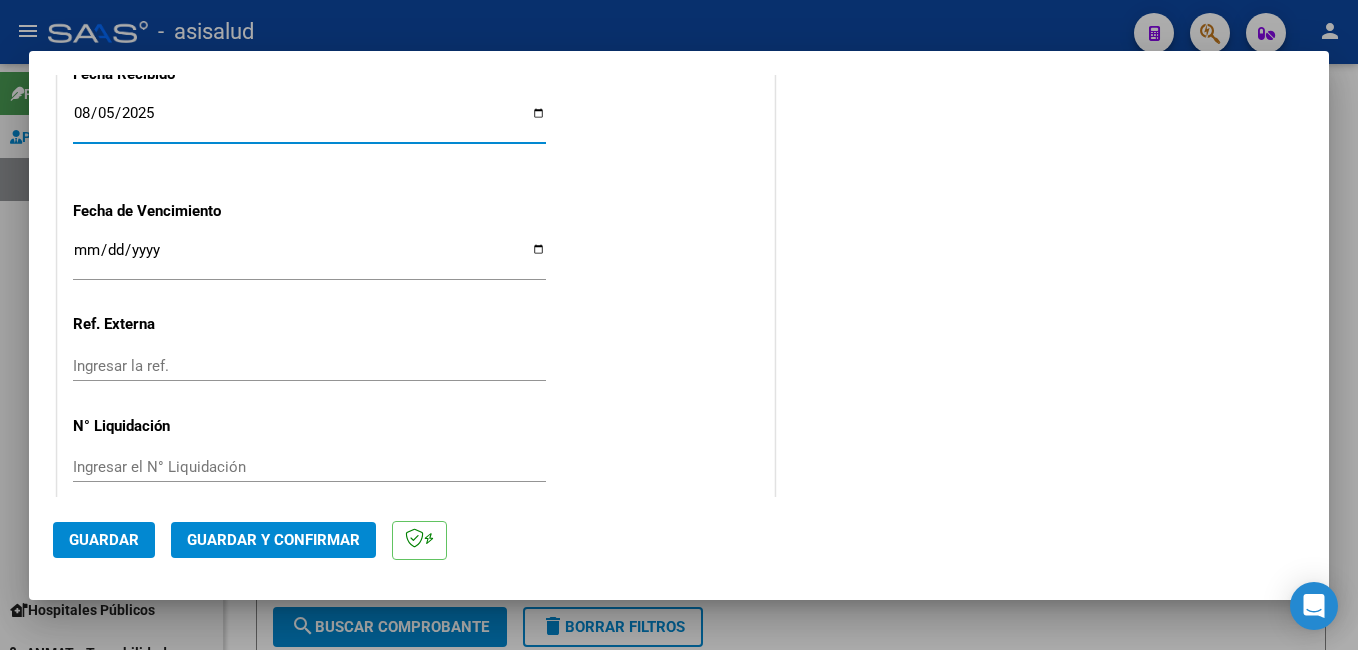 scroll, scrollTop: 1351, scrollLeft: 0, axis: vertical 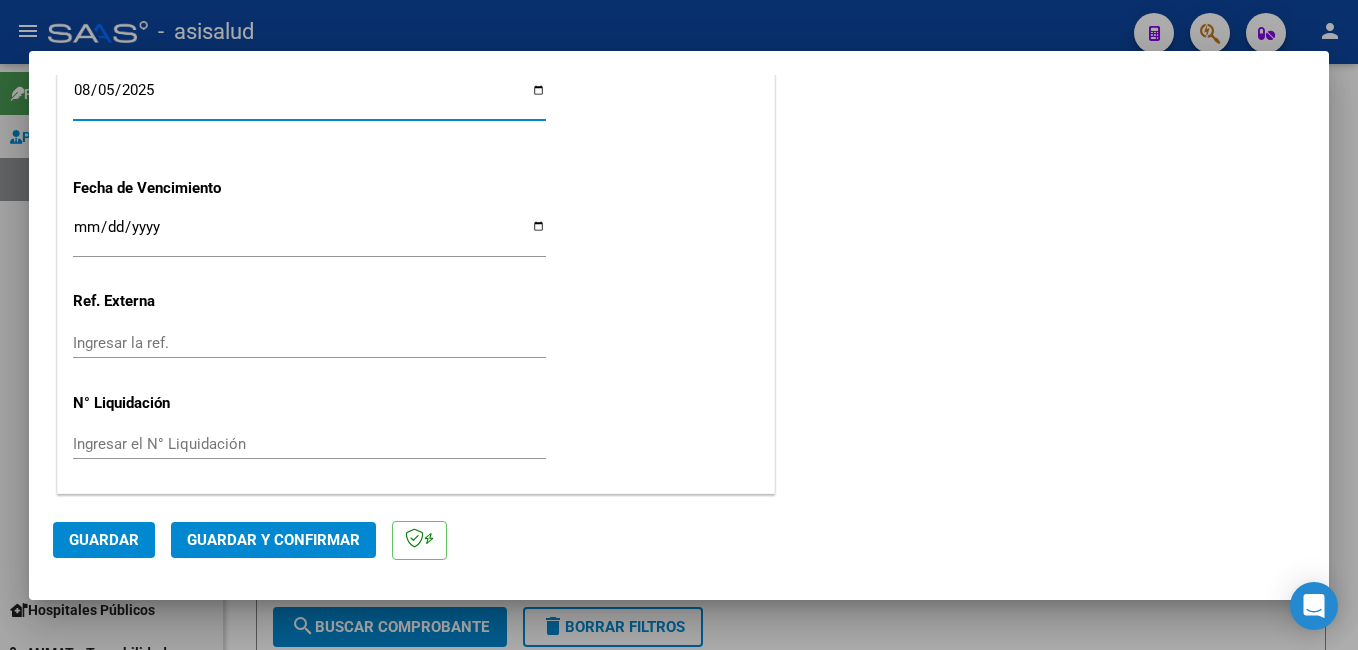 drag, startPoint x: 89, startPoint y: 233, endPoint x: 185, endPoint y: 225, distance: 96.332756 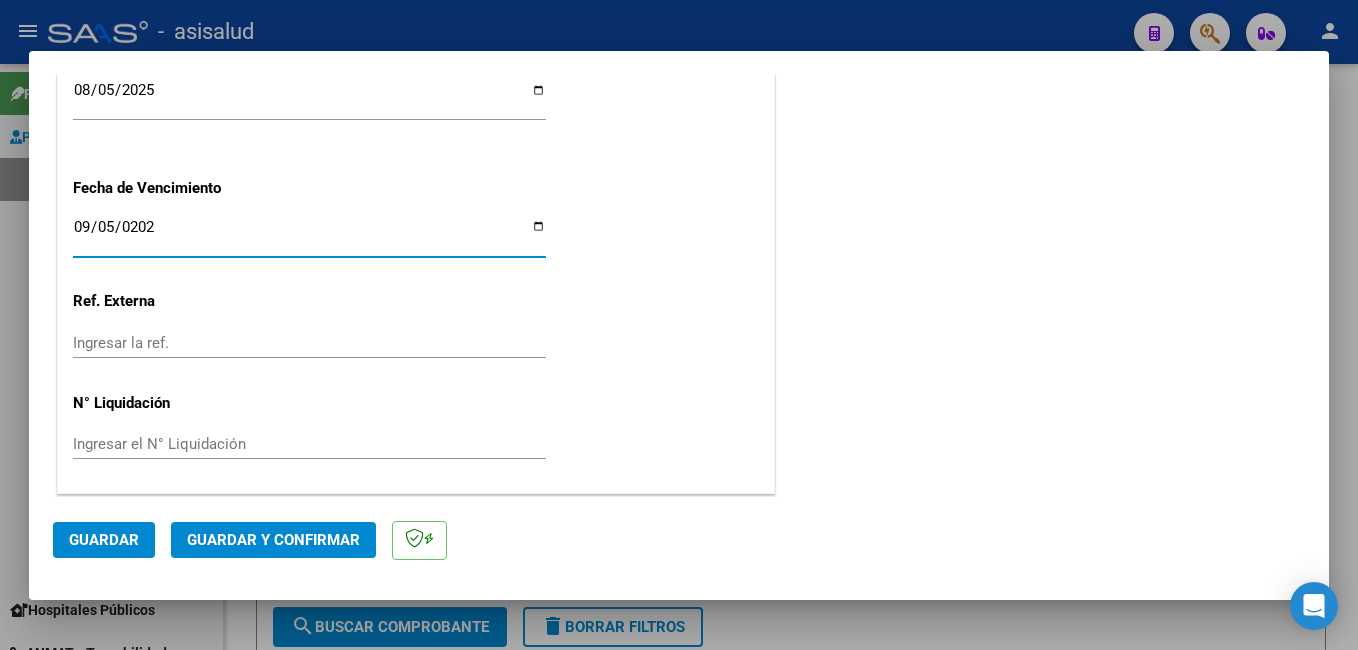 type on "[DATE]" 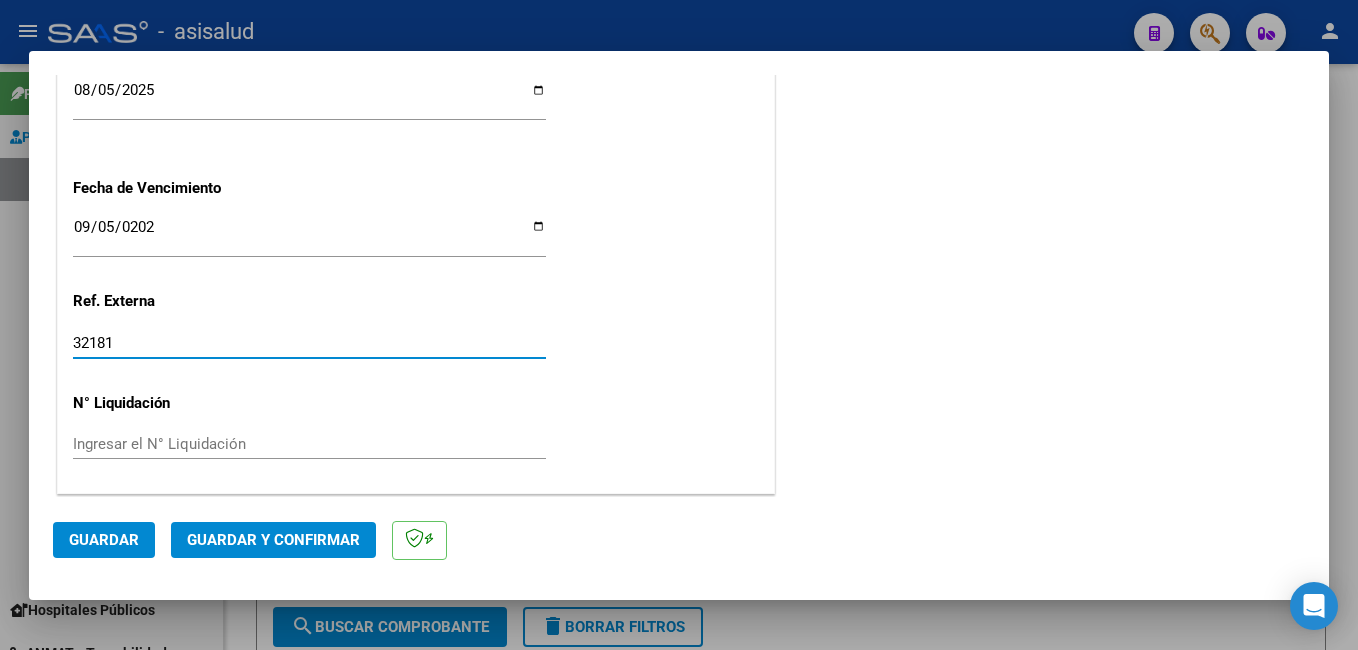 type on "32181" 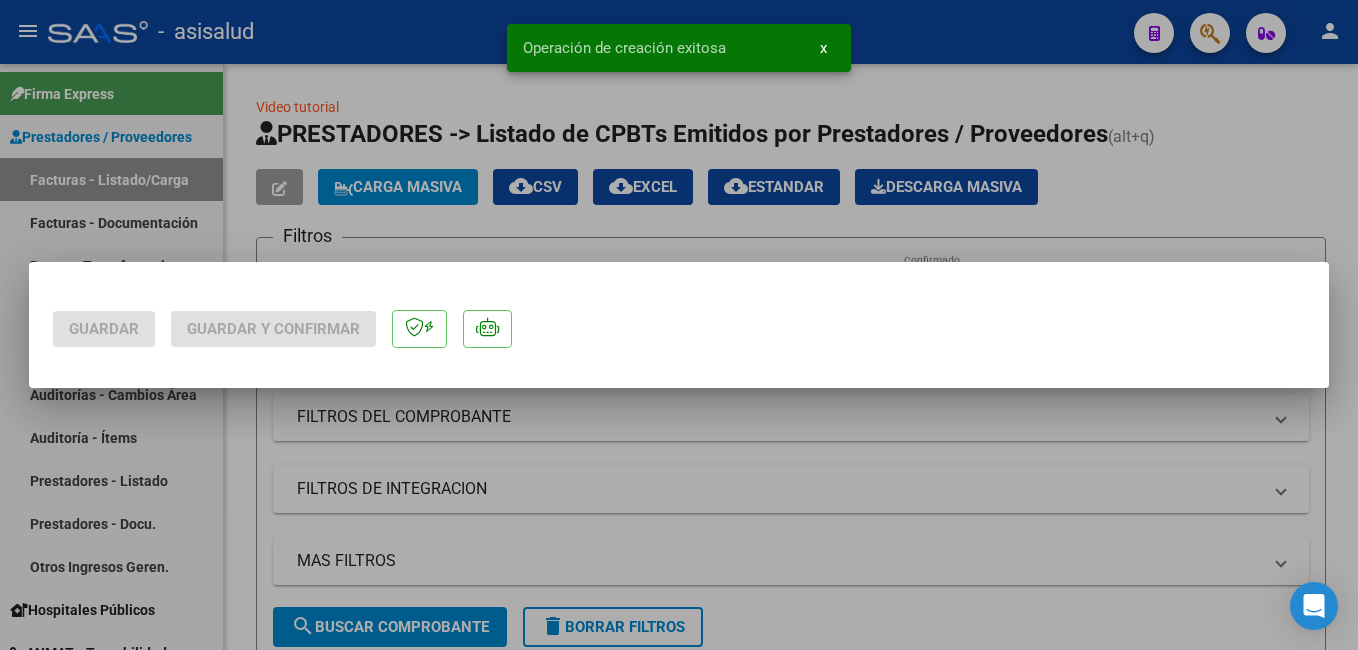 scroll, scrollTop: 0, scrollLeft: 0, axis: both 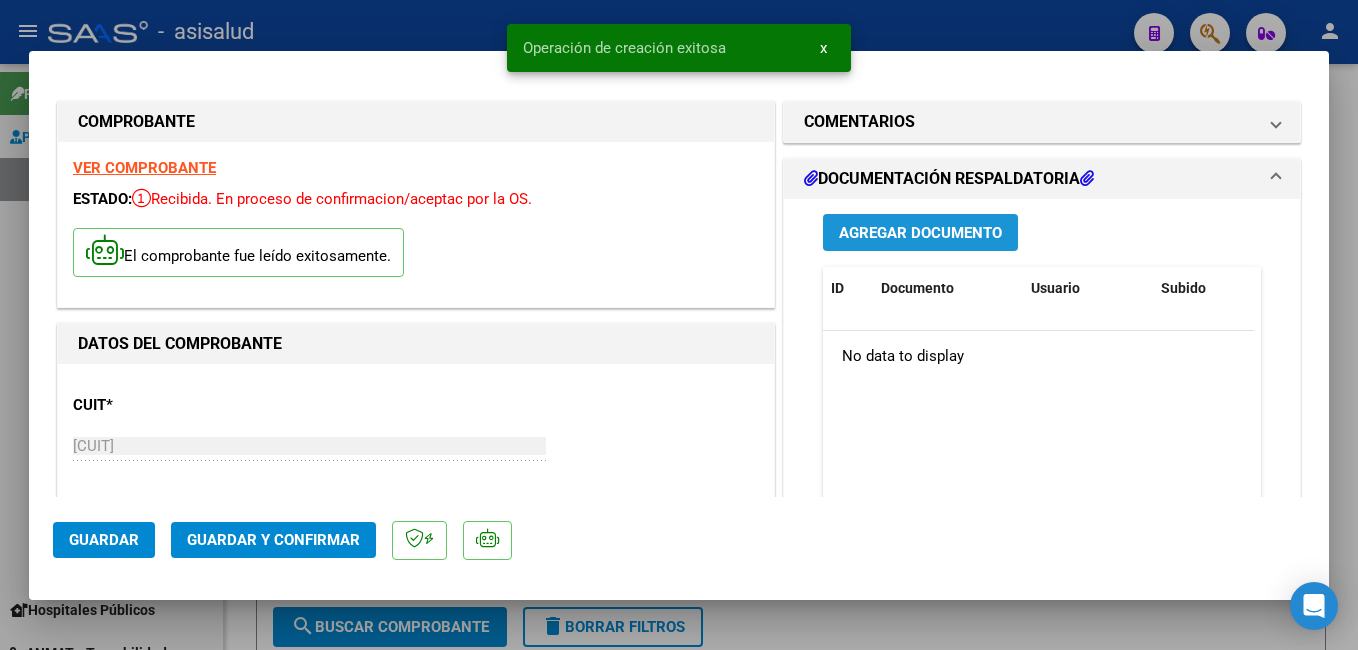 click on "Agregar Documento" at bounding box center (920, 233) 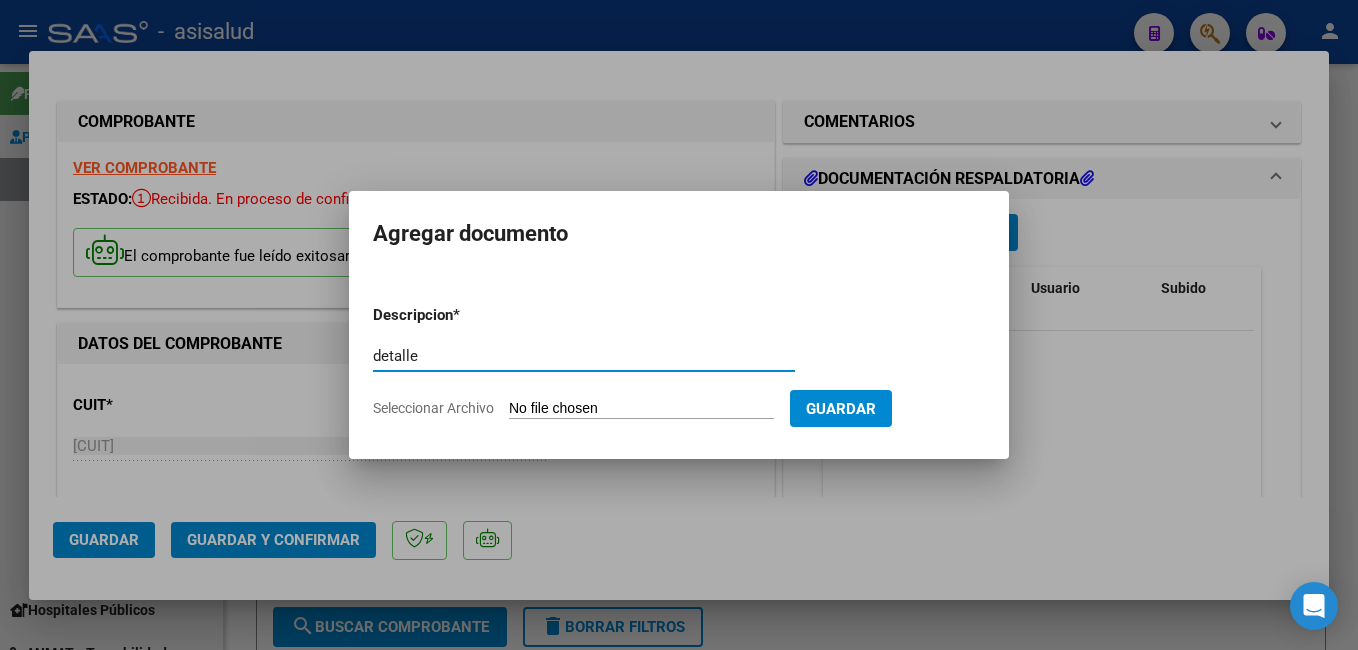 type on "detalle" 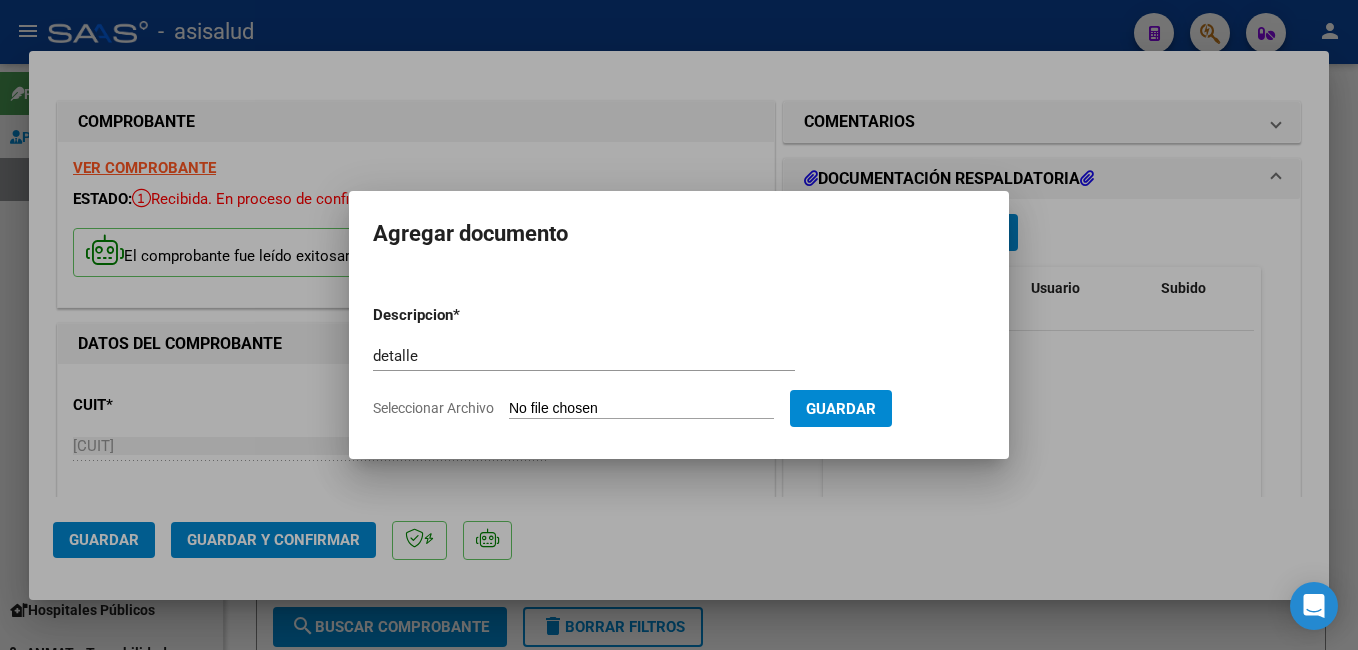 type on "C:\fakepath\FC 9-1328 [NAME] DETALLE .PDF" 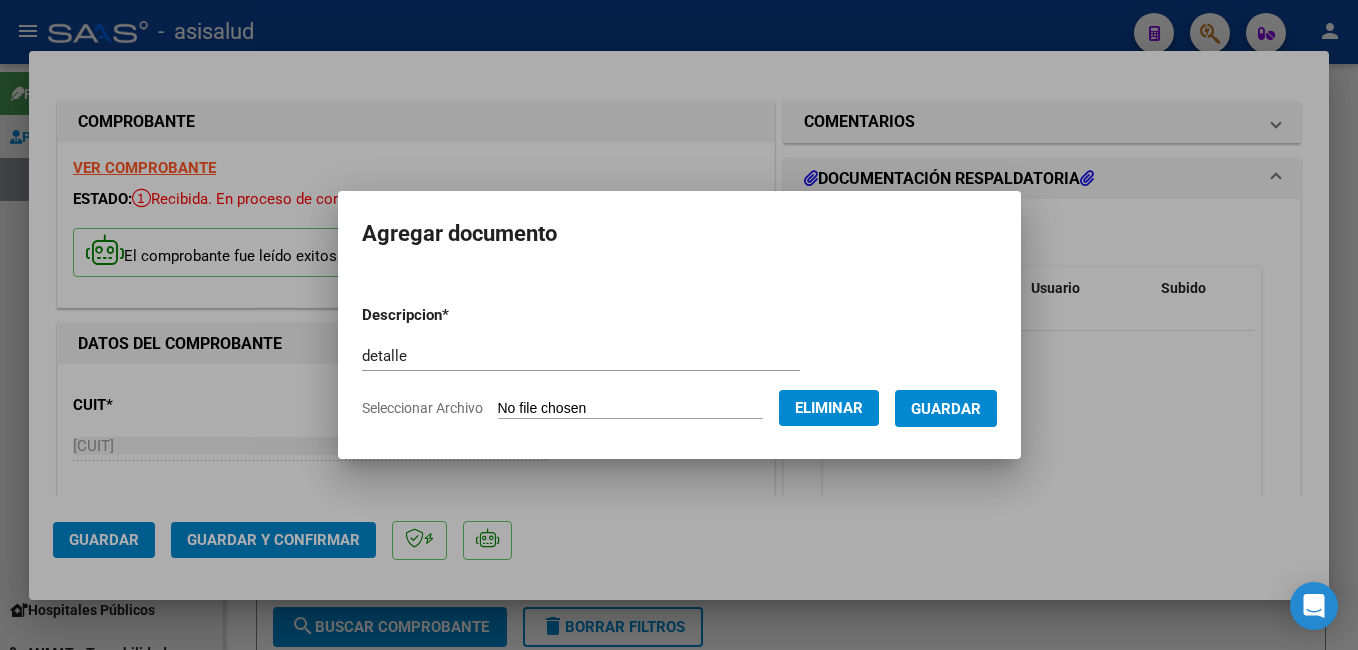 drag, startPoint x: 997, startPoint y: 419, endPoint x: 978, endPoint y: 418, distance: 19.026299 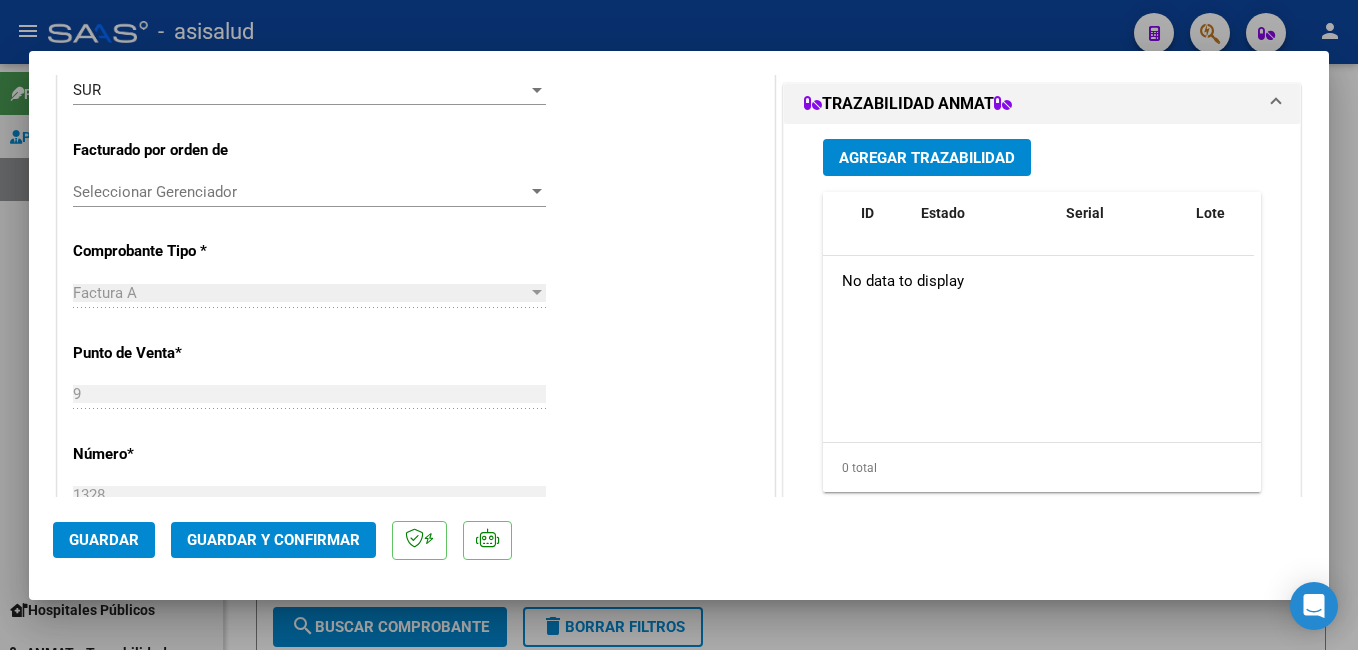 scroll, scrollTop: 590, scrollLeft: 0, axis: vertical 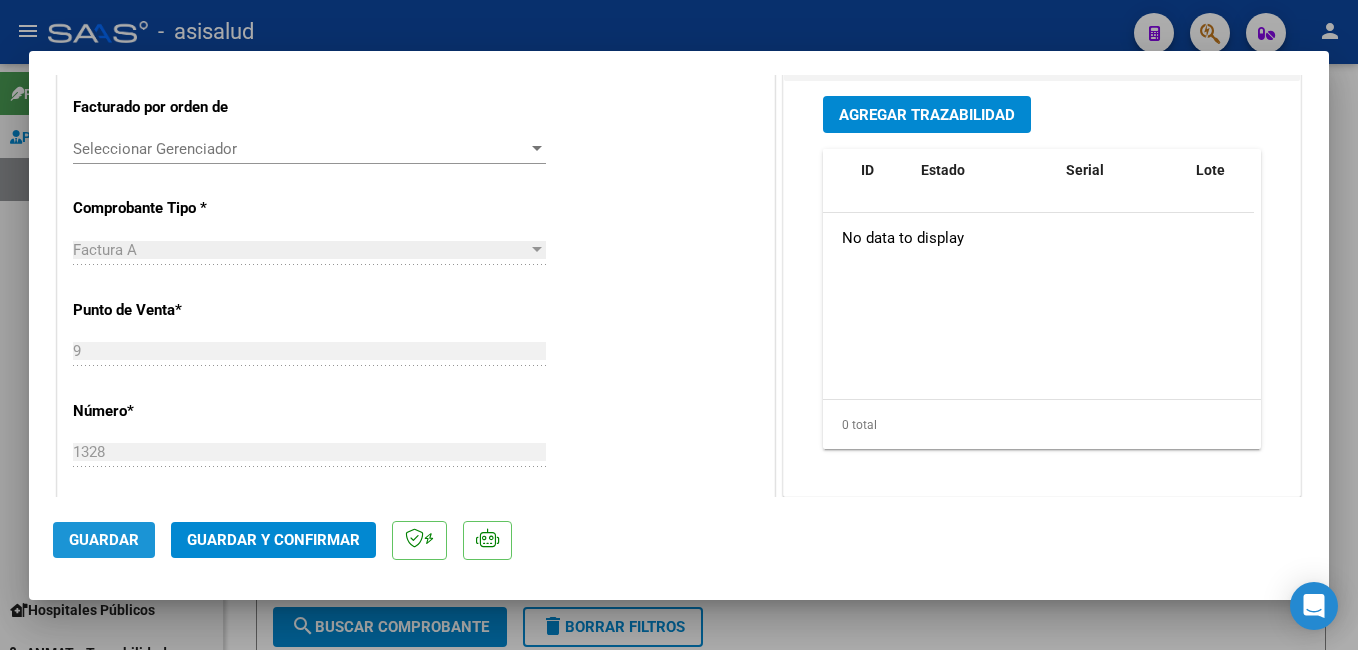 click on "Guardar" 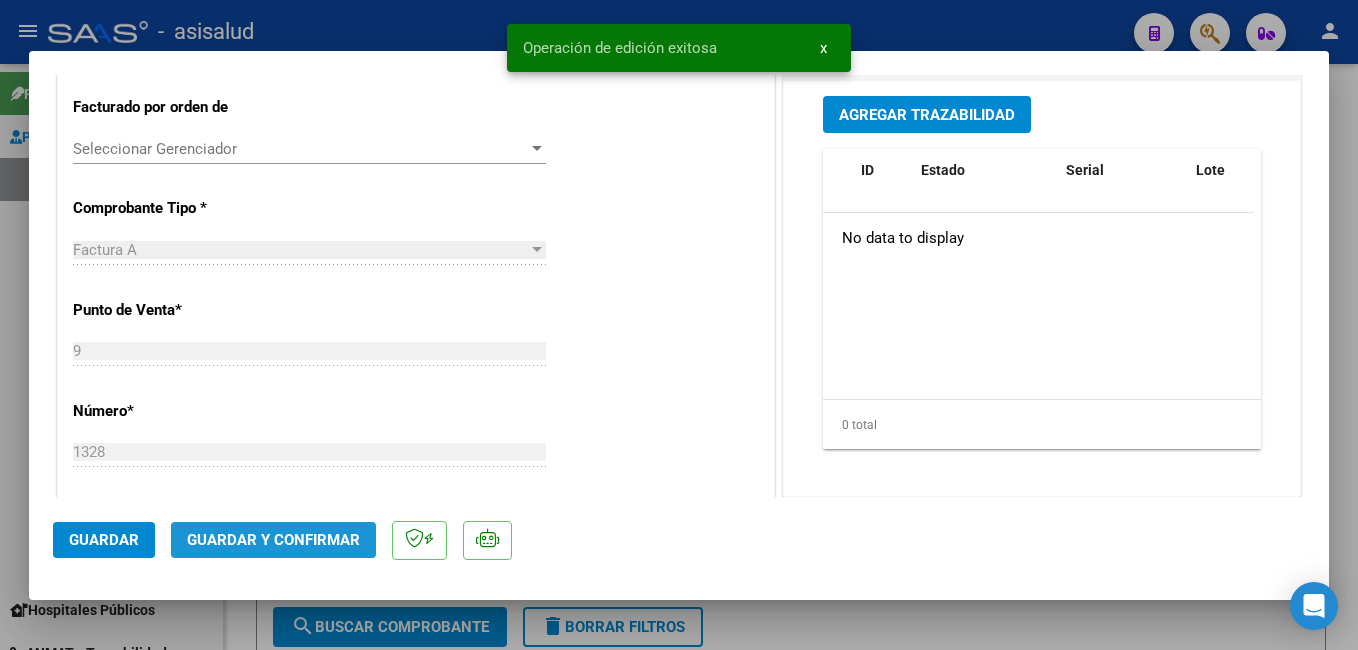 click on "Guardar y Confirmar" 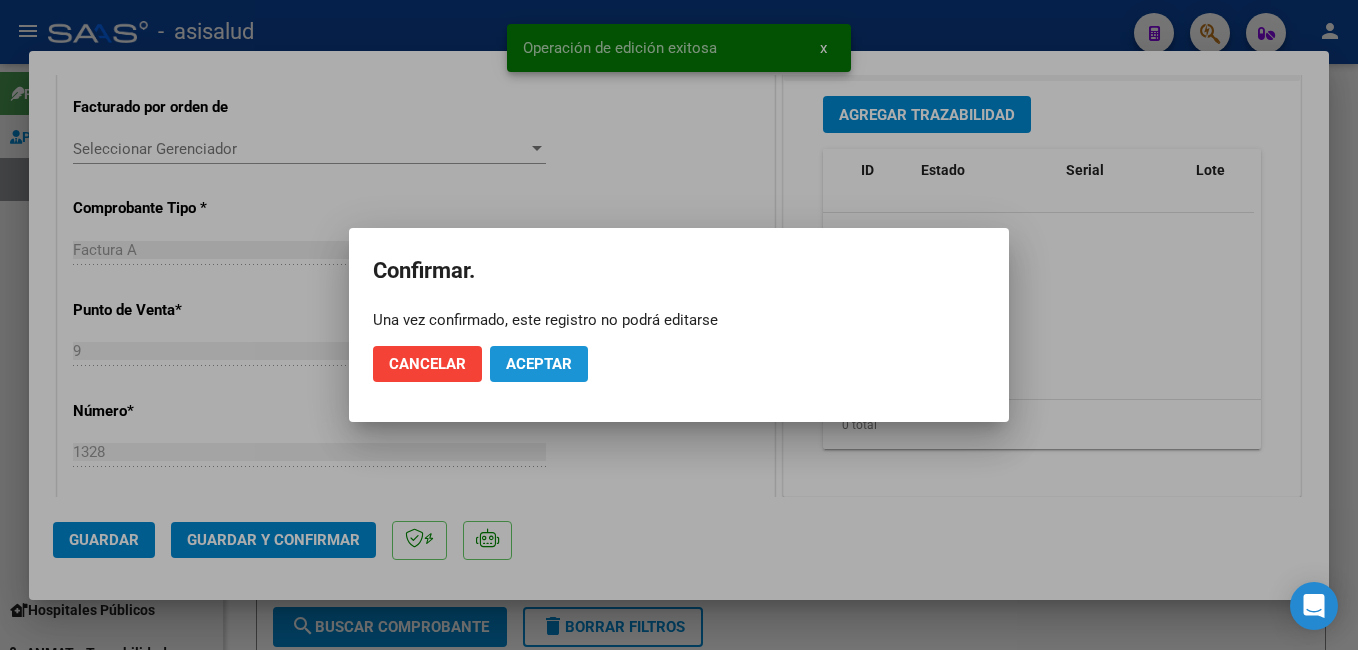 click on "Aceptar" 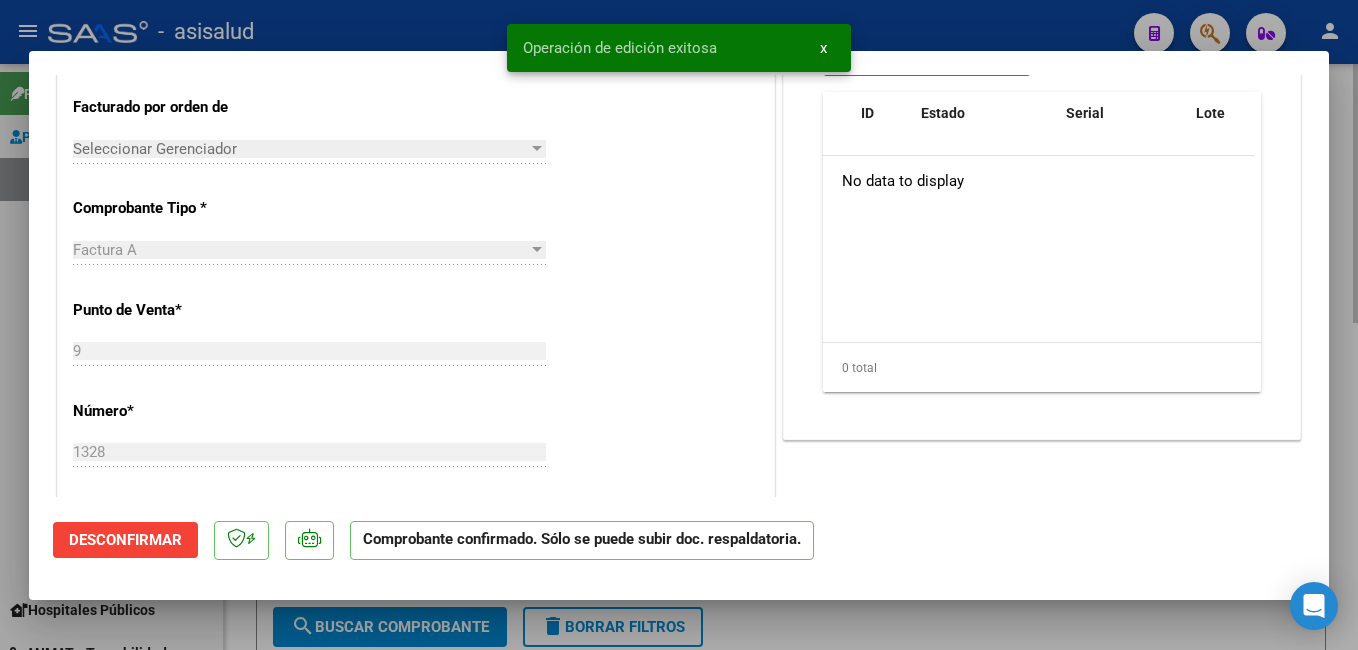 drag, startPoint x: 300, startPoint y: 18, endPoint x: 382, endPoint y: 230, distance: 227.30595 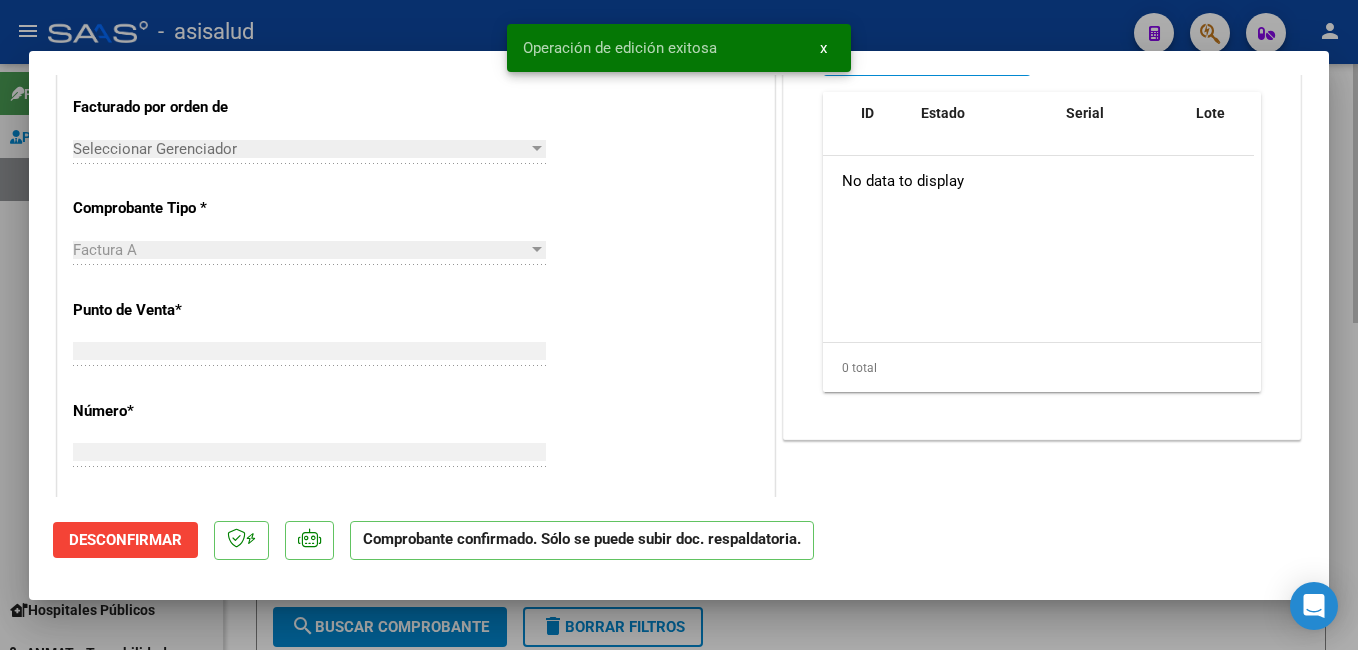 scroll, scrollTop: 0, scrollLeft: 0, axis: both 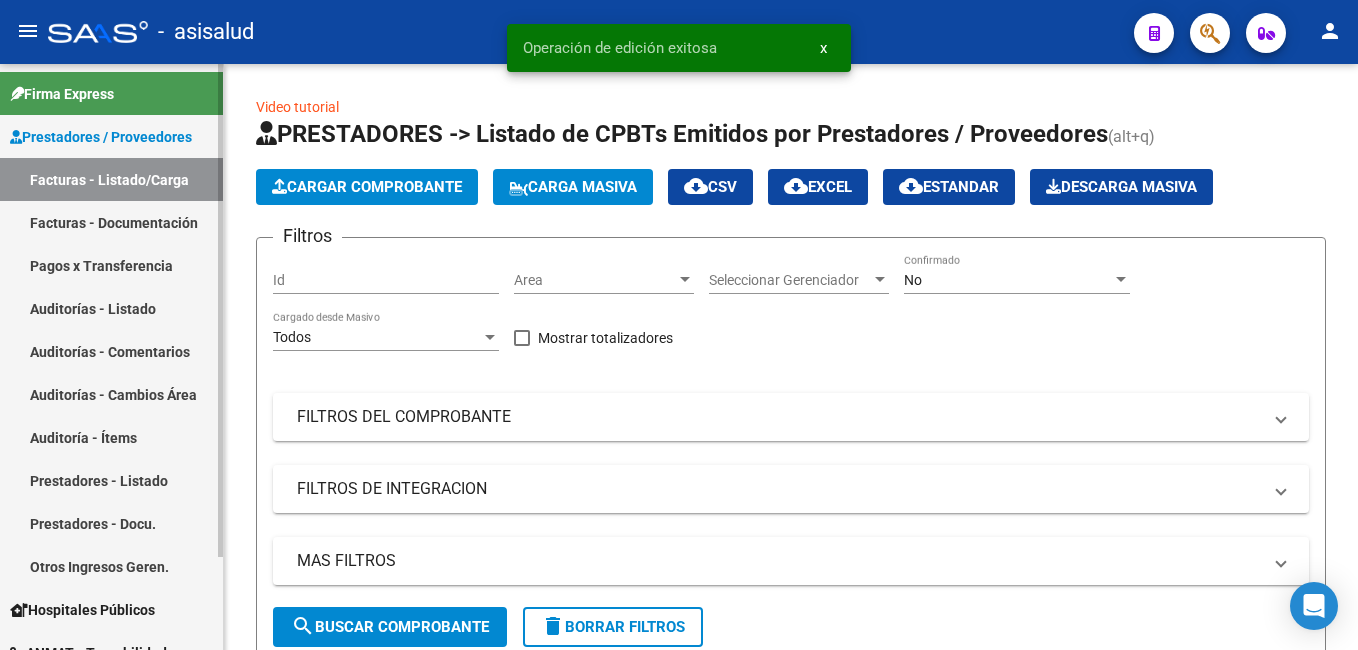 drag, startPoint x: 95, startPoint y: 306, endPoint x: 185, endPoint y: 276, distance: 94.86833 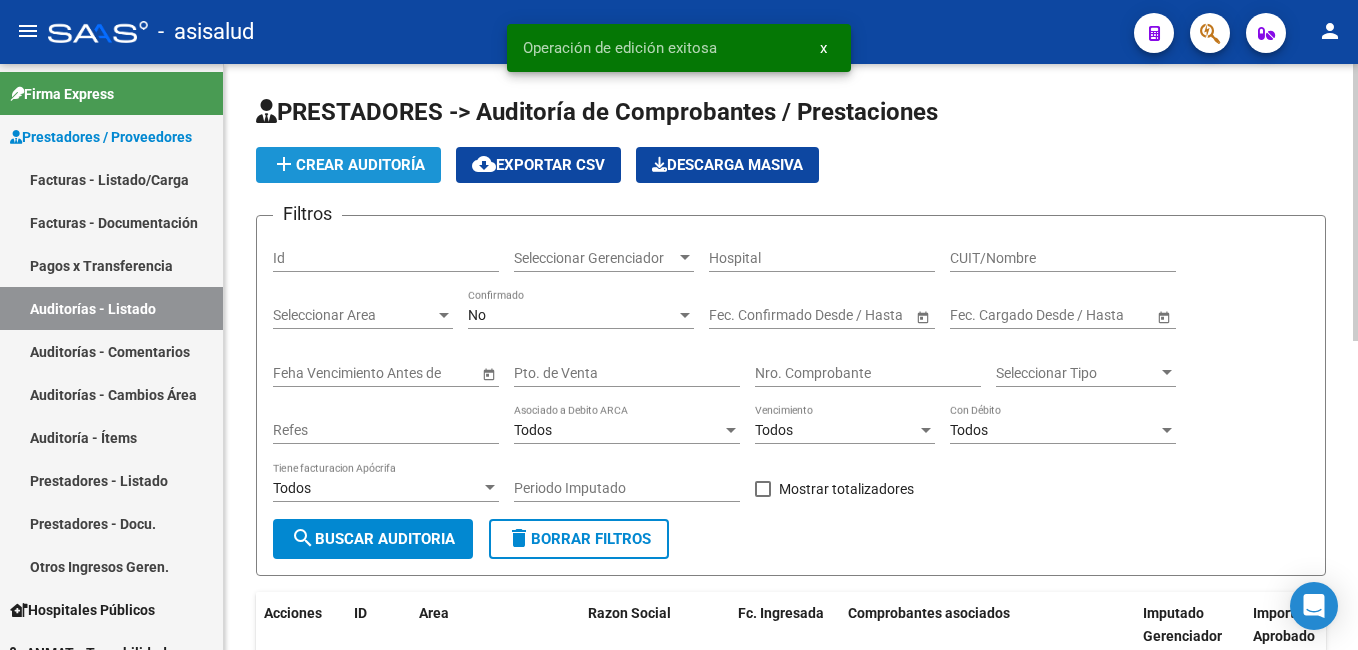 click on "add  Crear Auditoría" 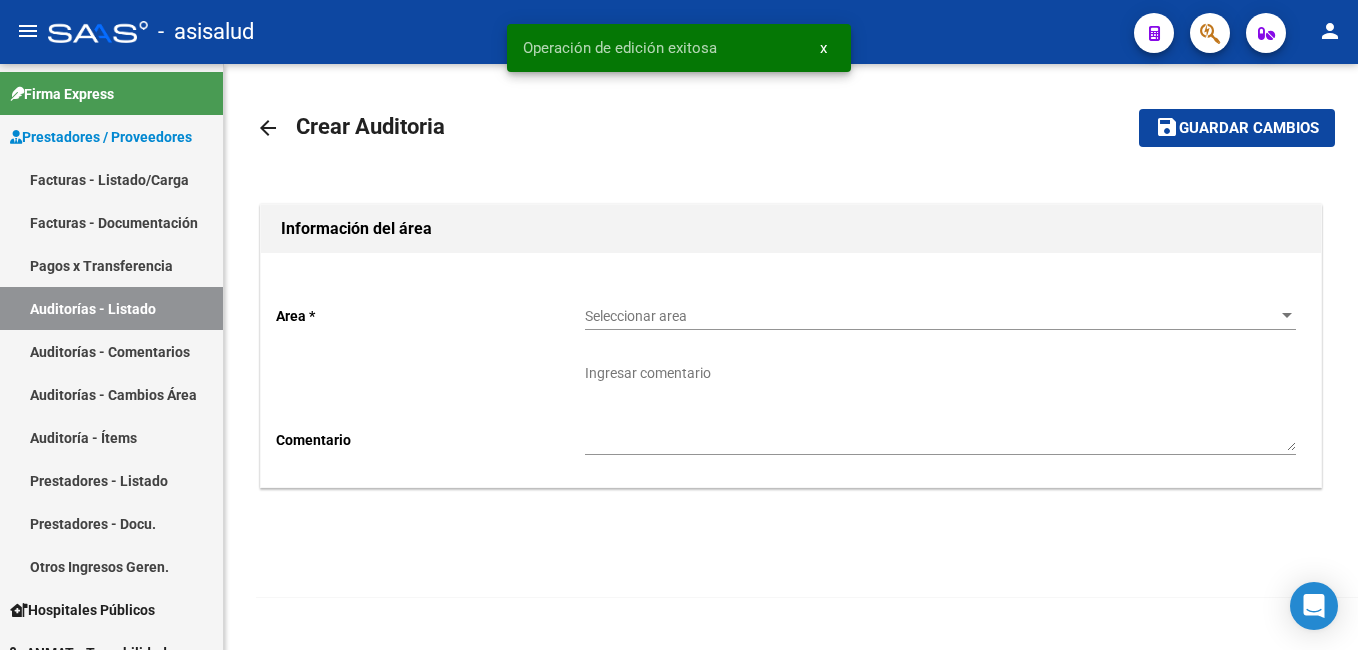 click on "Seleccionar area" at bounding box center (931, 316) 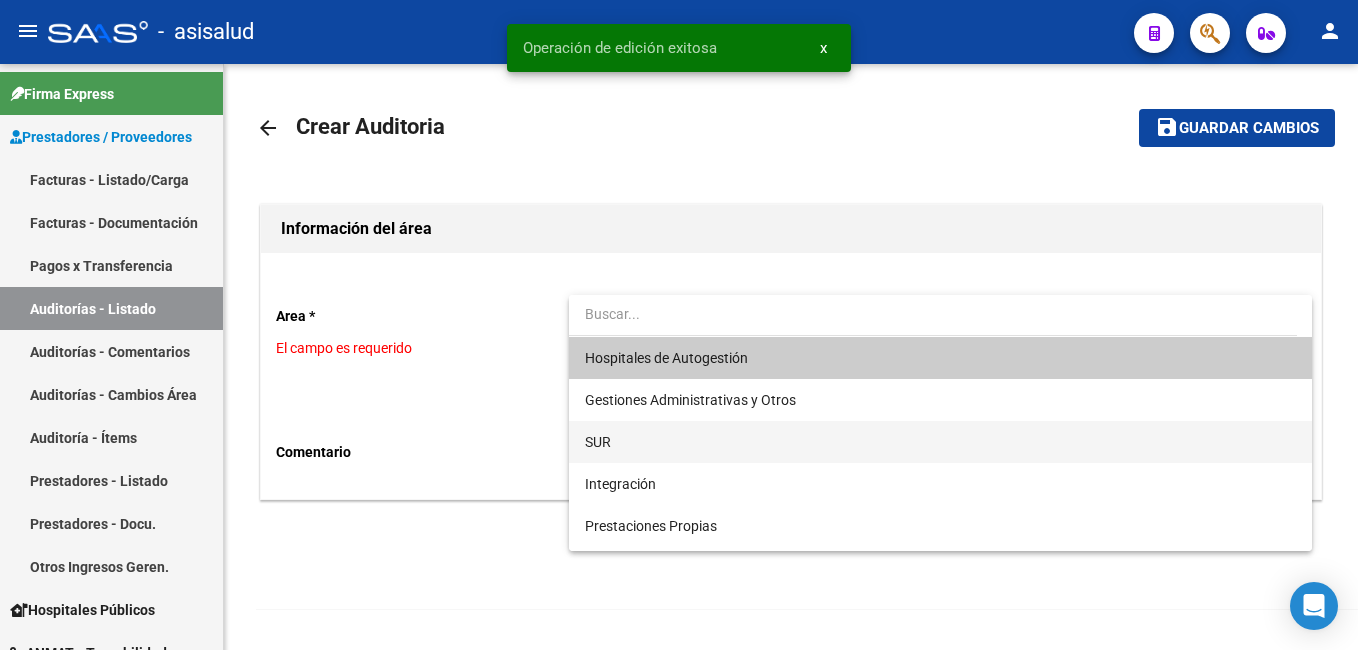 click on "SUR" at bounding box center (940, 442) 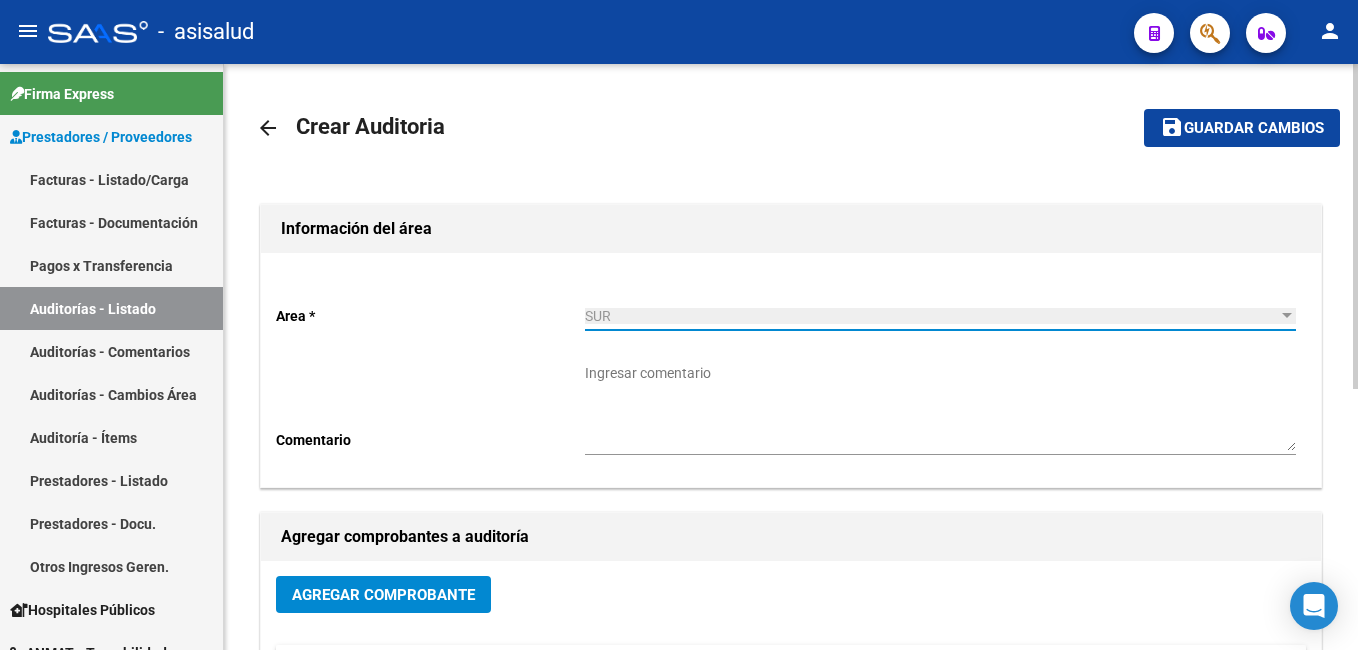 click on "Agregar Comprobante" 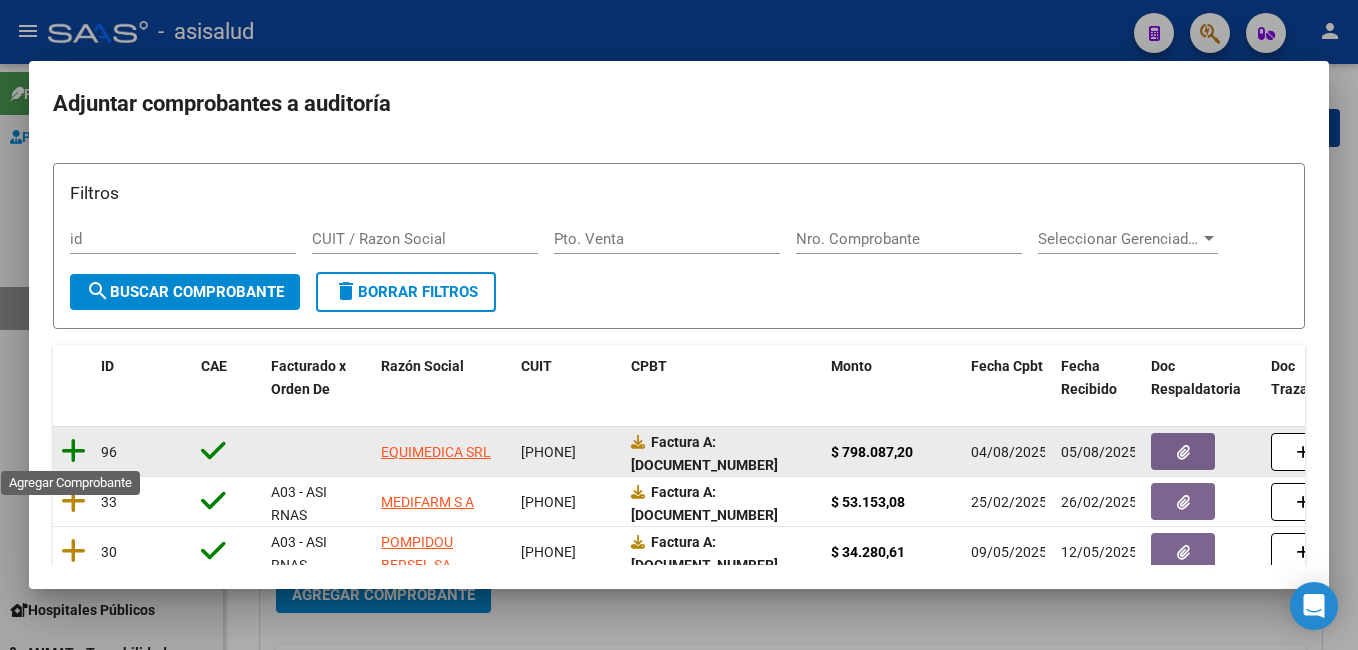 click 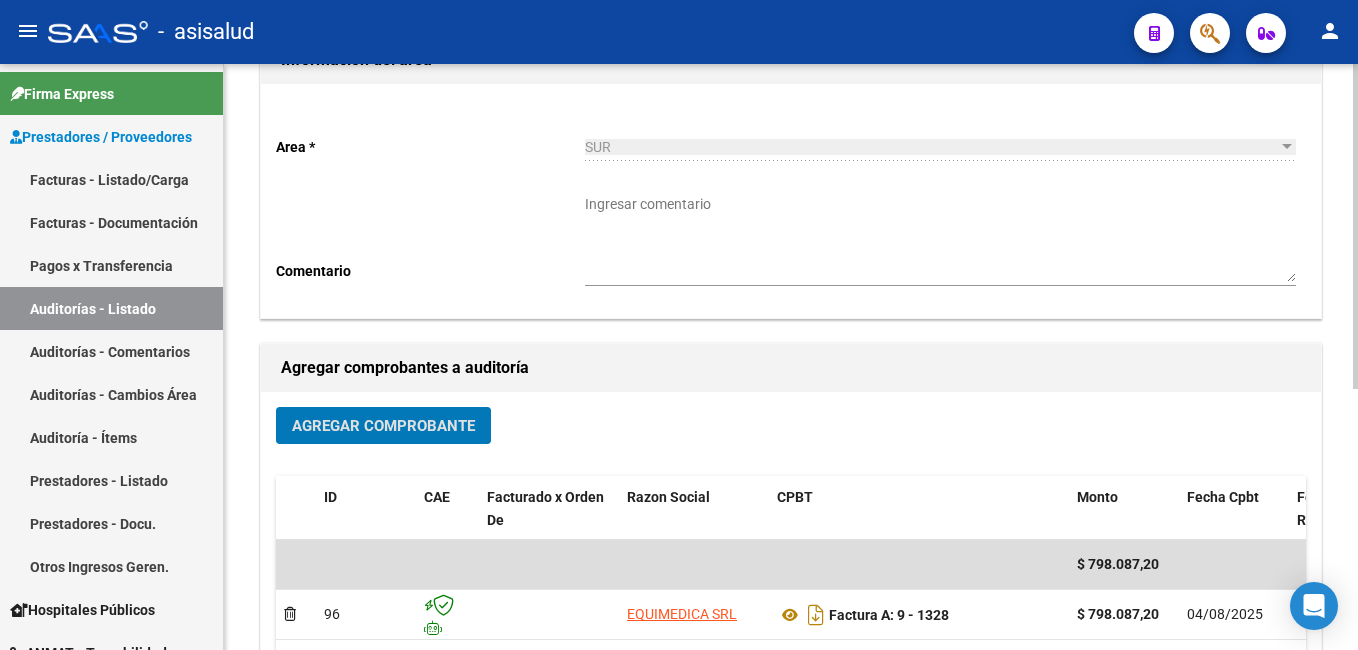 scroll, scrollTop: 0, scrollLeft: 0, axis: both 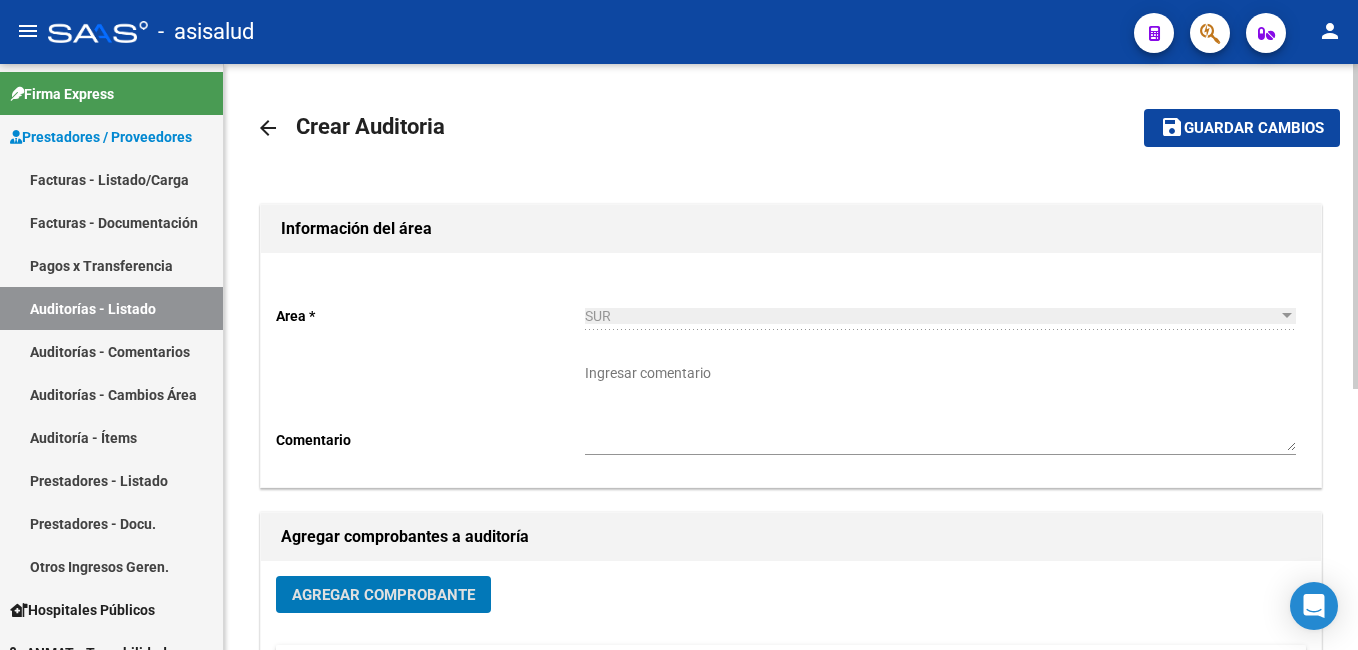 drag, startPoint x: 1226, startPoint y: 134, endPoint x: 1210, endPoint y: 142, distance: 17.888544 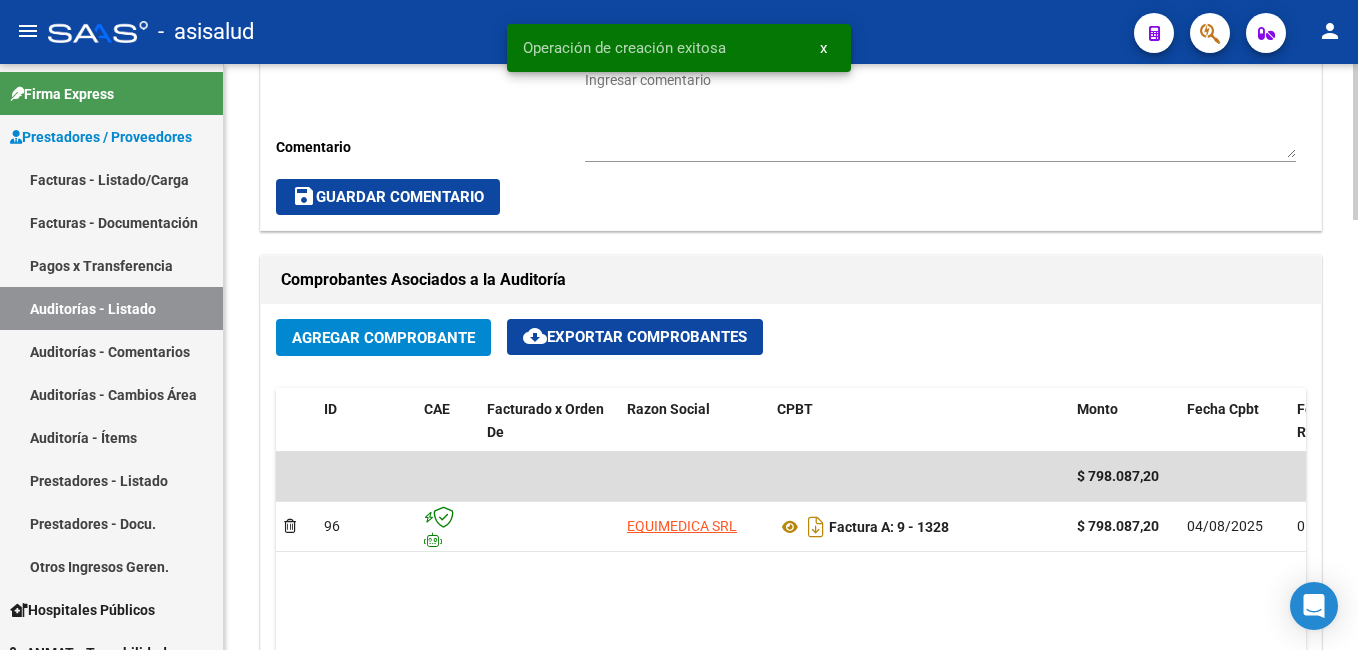 scroll, scrollTop: 1000, scrollLeft: 0, axis: vertical 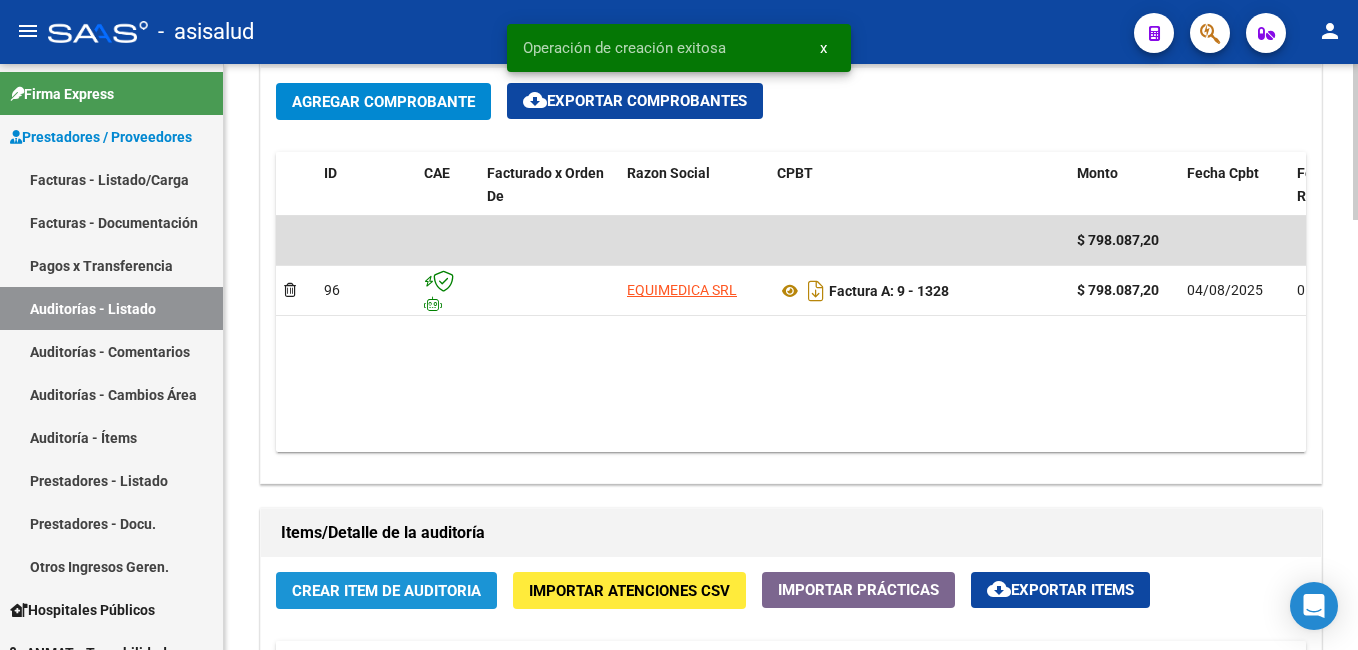 click on "Crear Item de Auditoria" 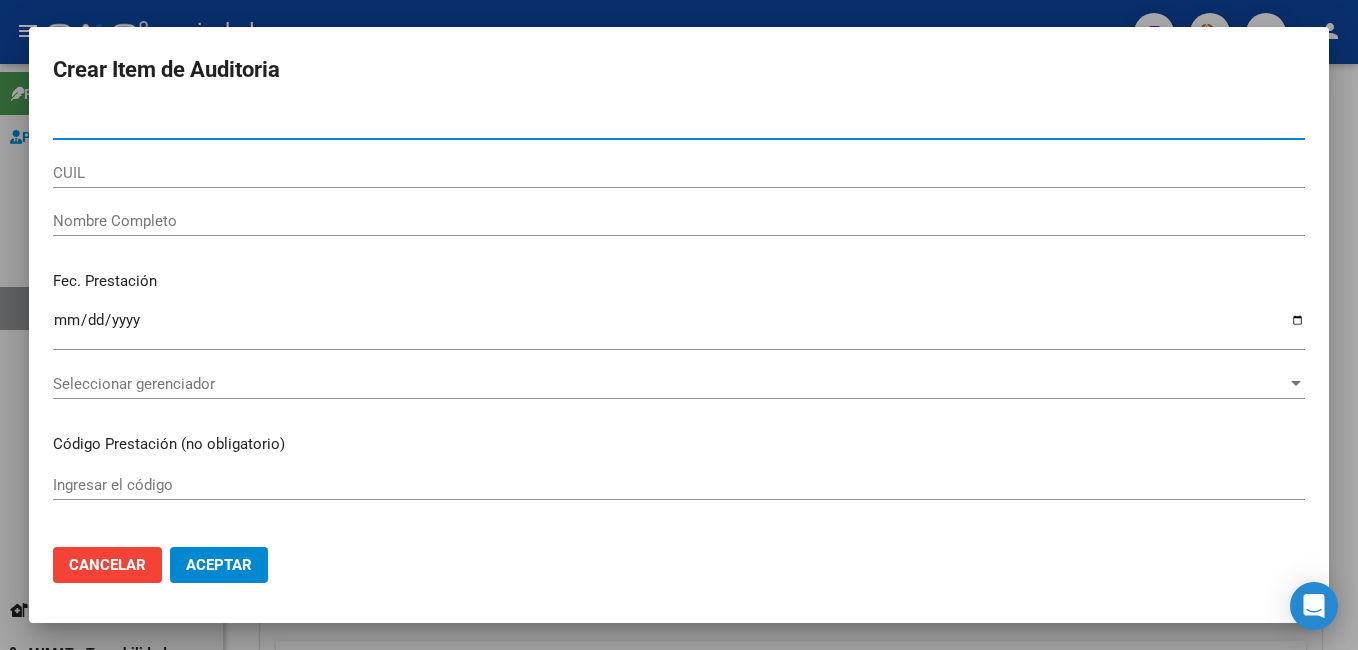type on "[DOCUMENT_NUMBER]" 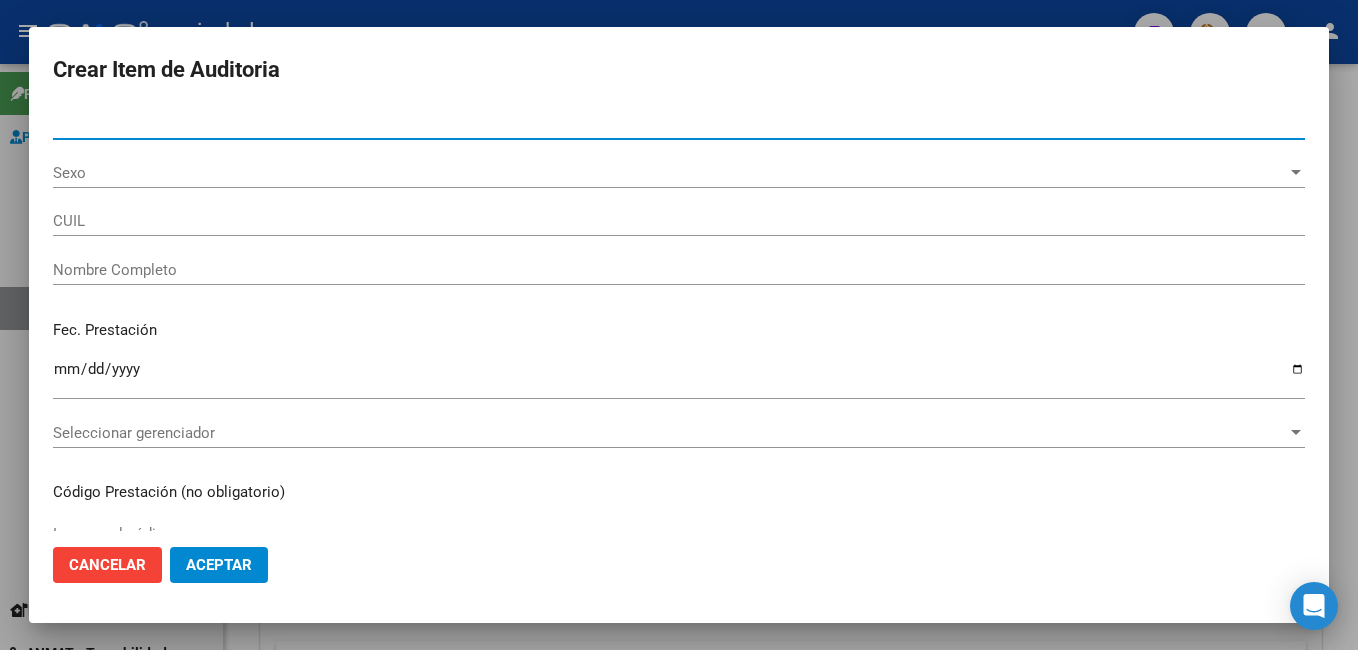 type on "[PHONE]" 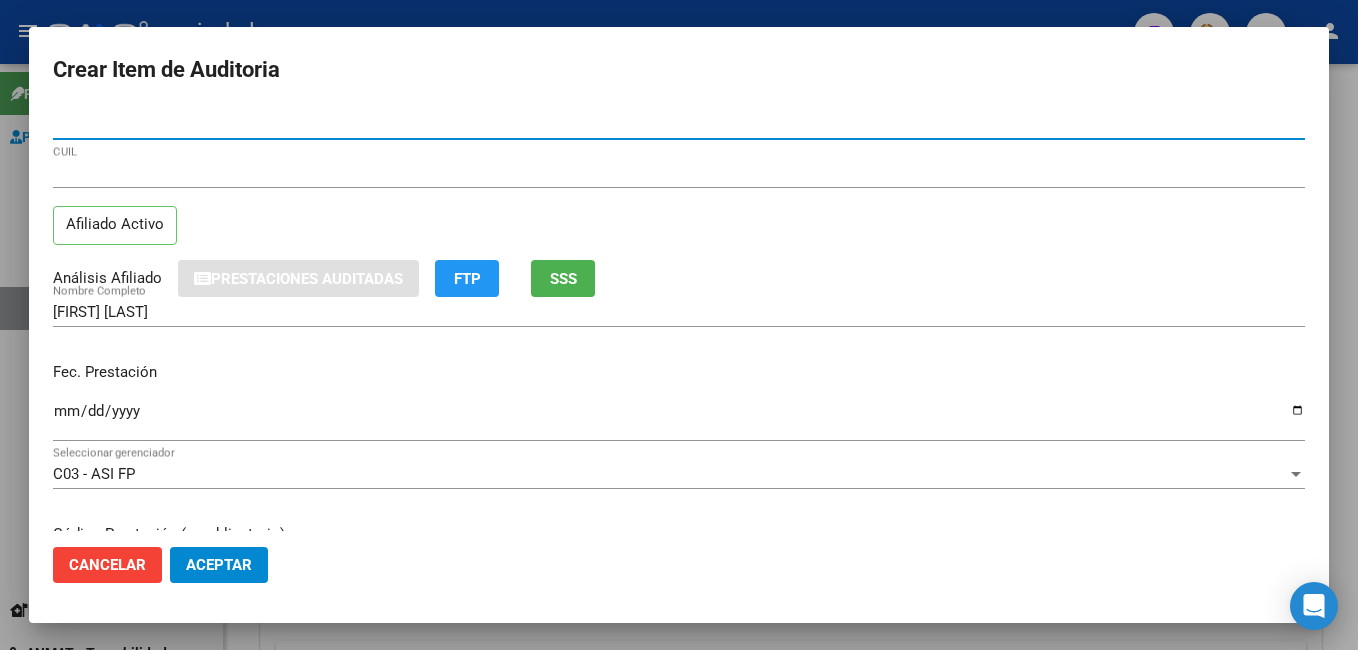 type on "[DOCUMENT_NUMBER]" 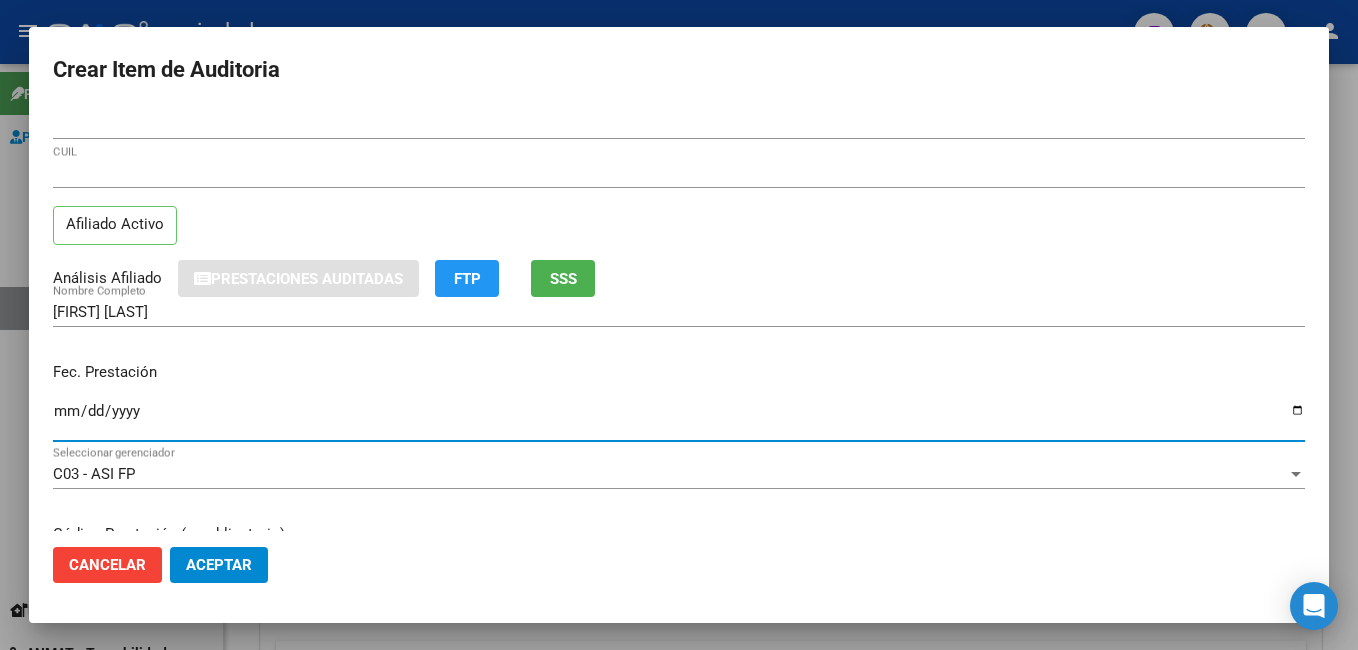 drag, startPoint x: 60, startPoint y: 407, endPoint x: 414, endPoint y: 385, distance: 354.68295 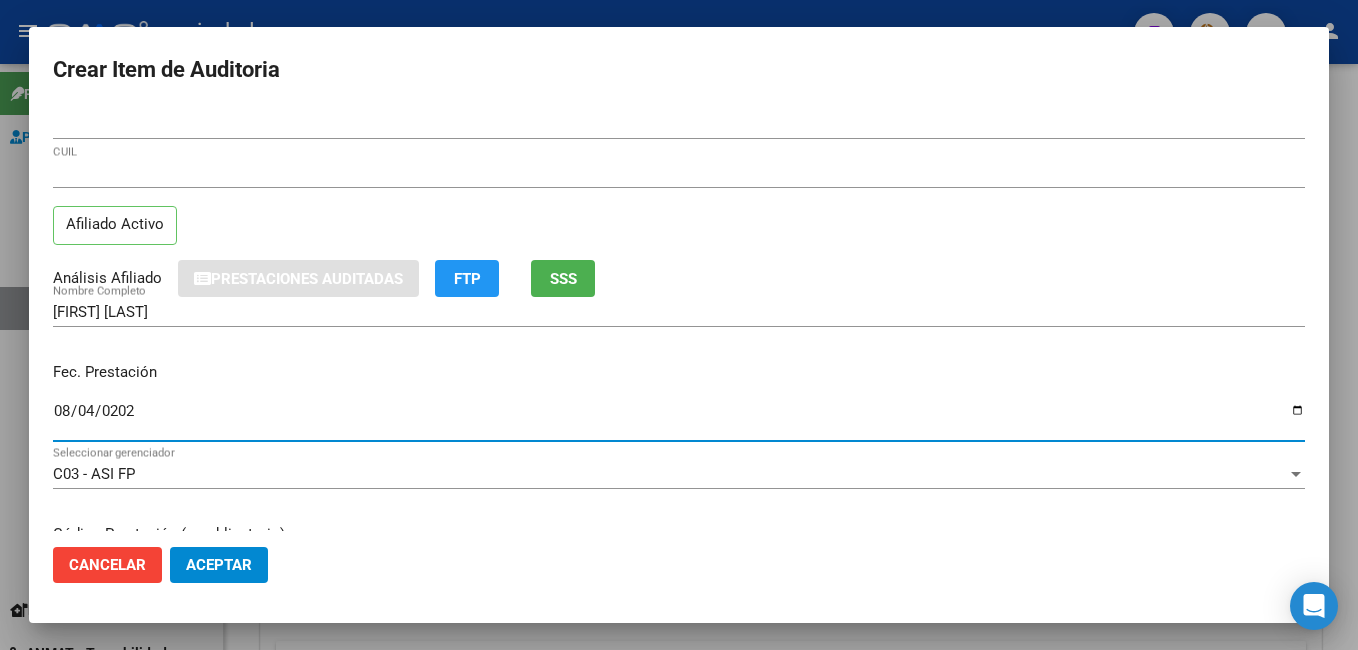 type on "2025-08-04" 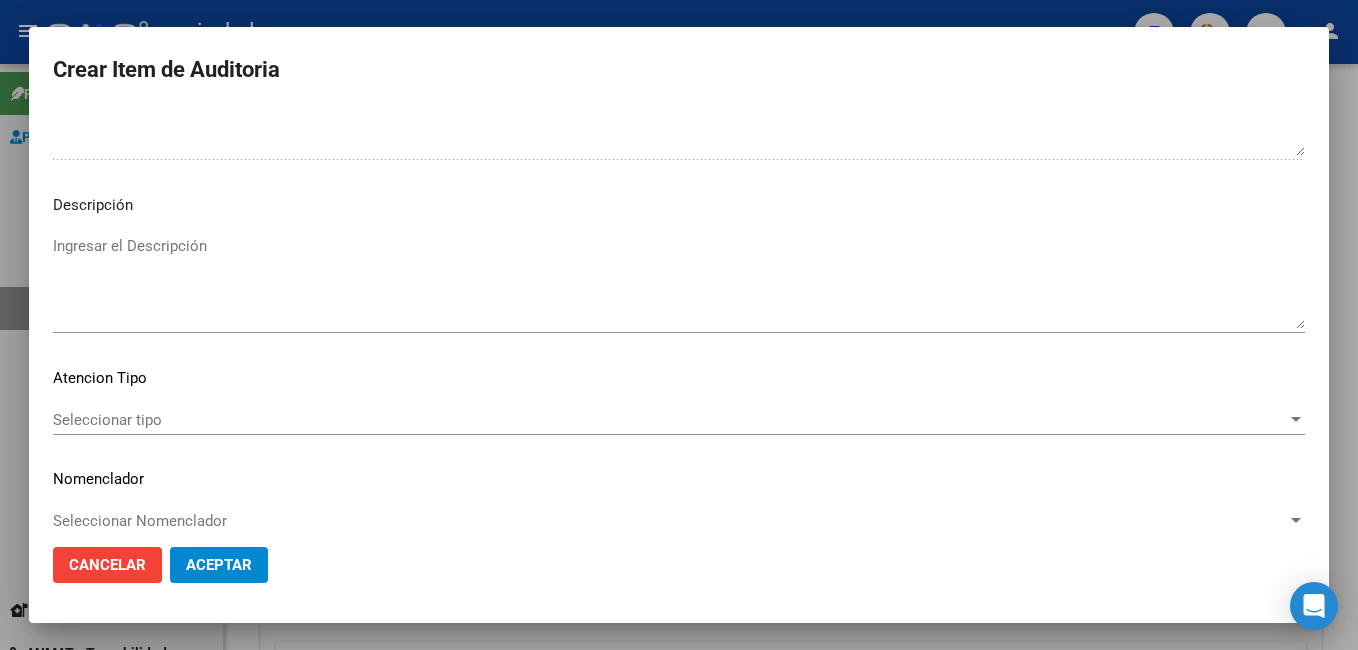 scroll, scrollTop: 1205, scrollLeft: 0, axis: vertical 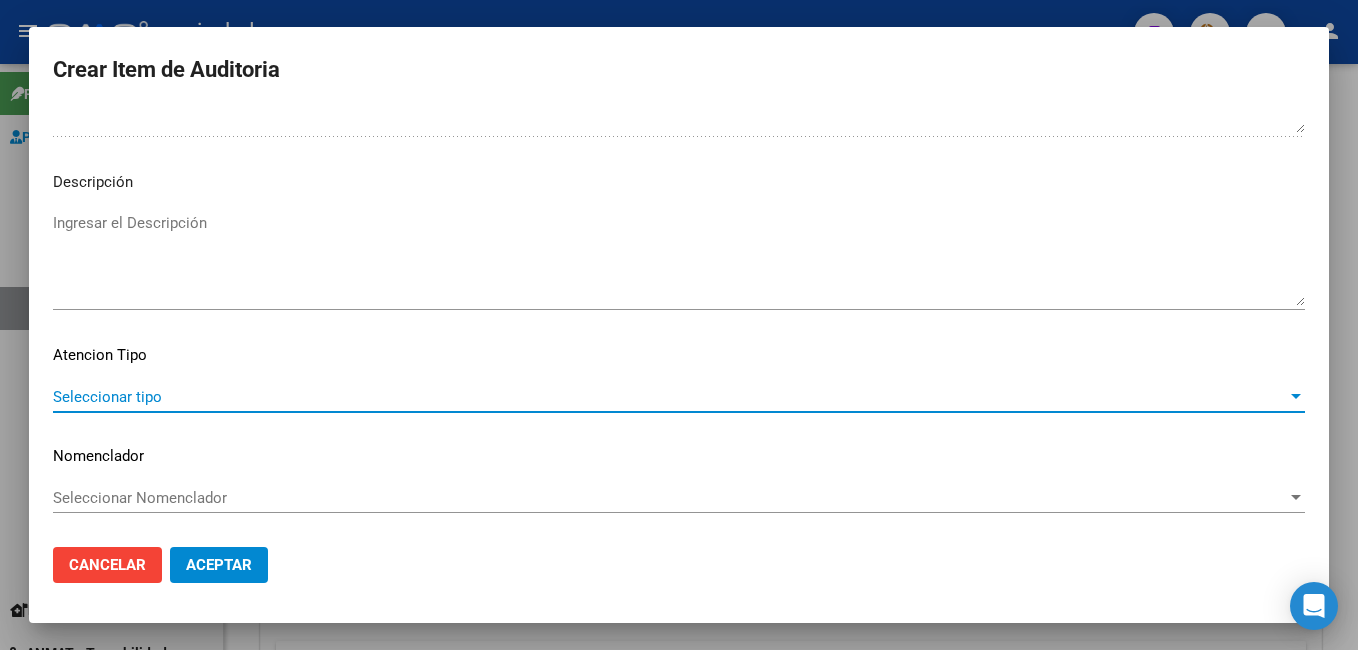 click on "Seleccionar tipo" at bounding box center [670, 397] 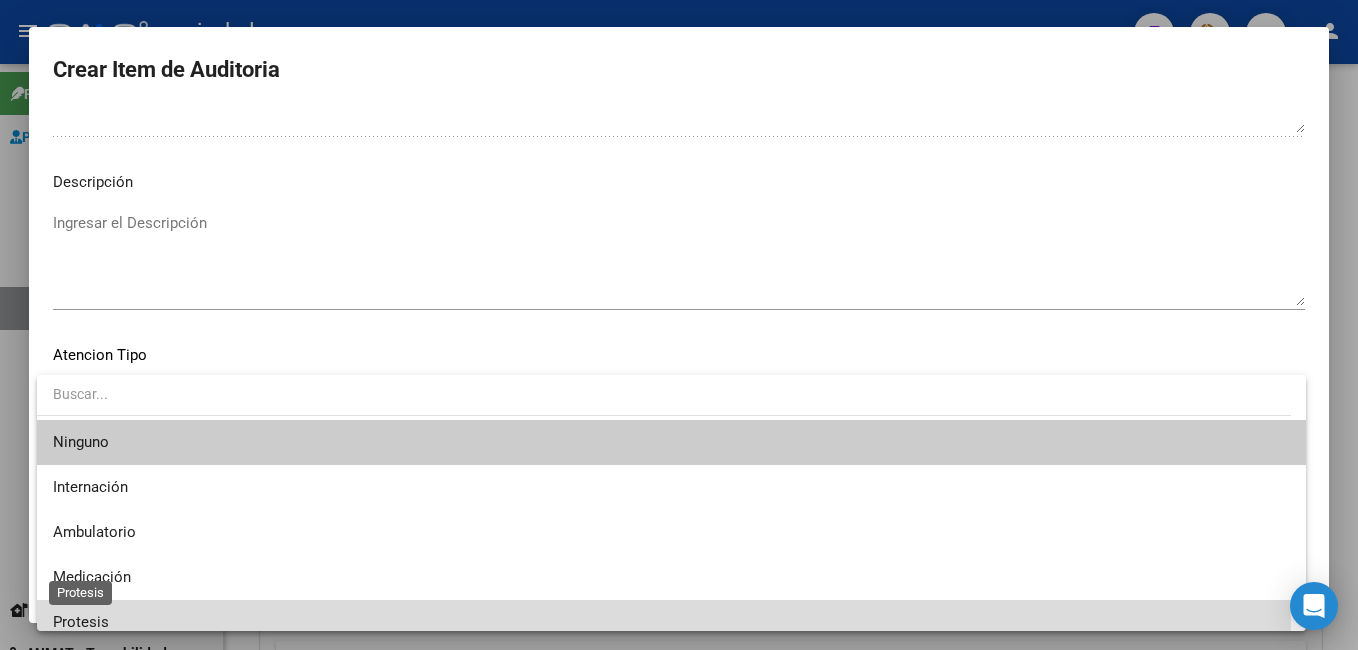 drag, startPoint x: 81, startPoint y: 621, endPoint x: 97, endPoint y: 603, distance: 24.083189 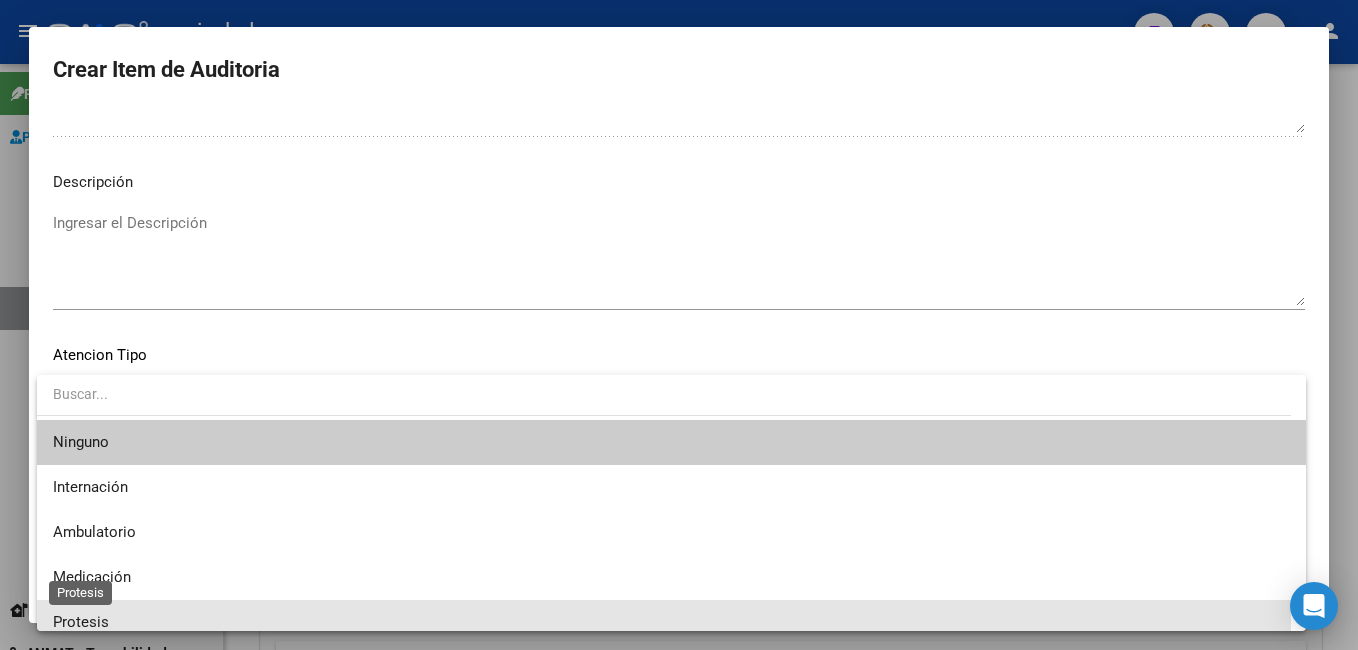 scroll, scrollTop: 11, scrollLeft: 0, axis: vertical 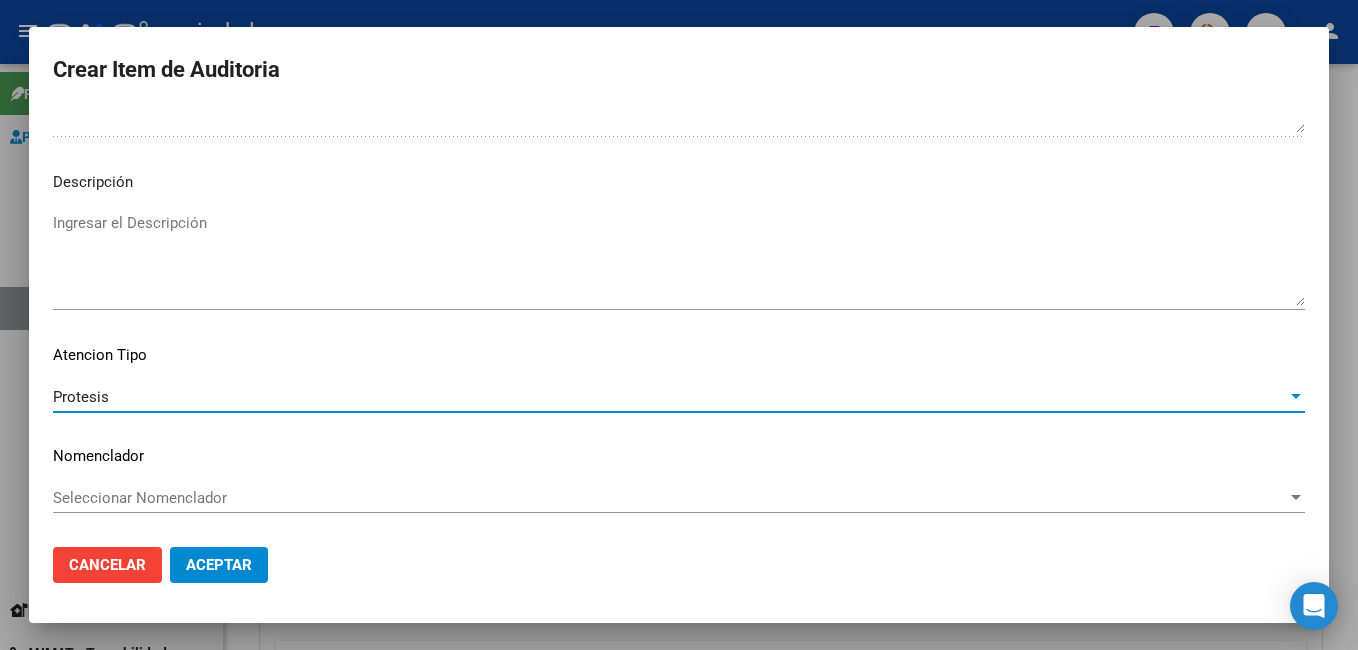 click on "Seleccionar Nomenclador" at bounding box center [670, 498] 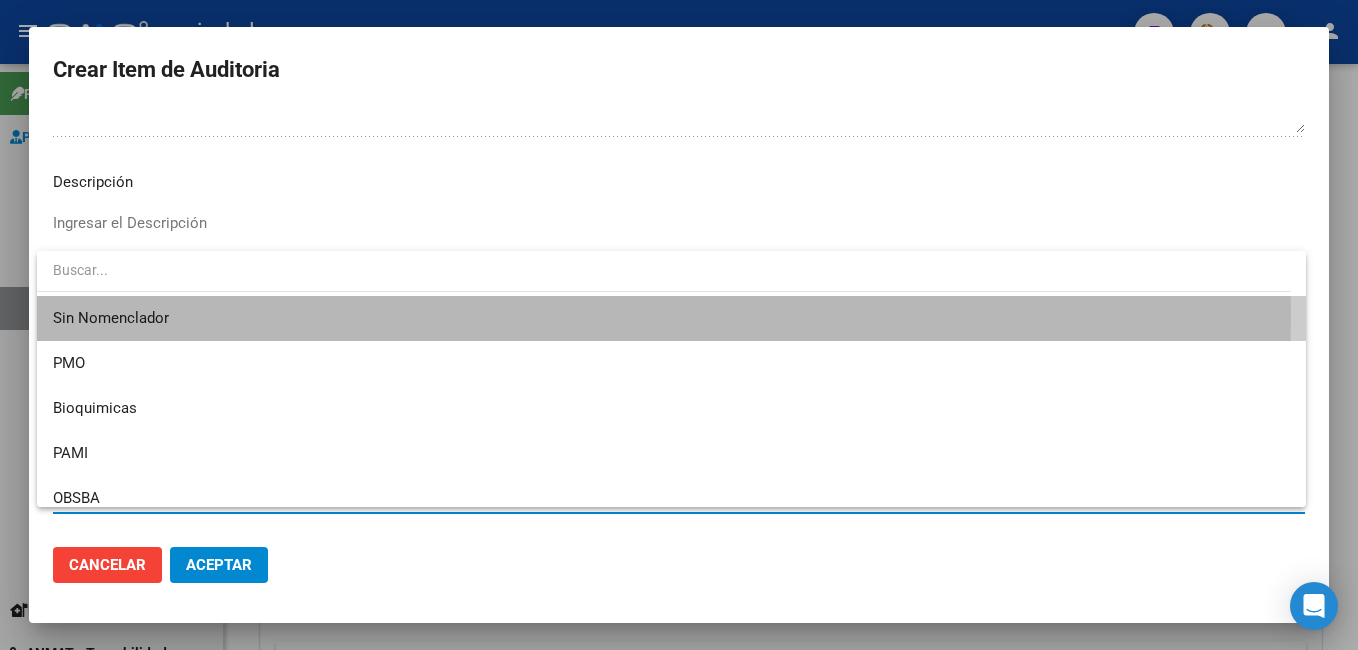click on "Sin Nomenclador" at bounding box center [671, 318] 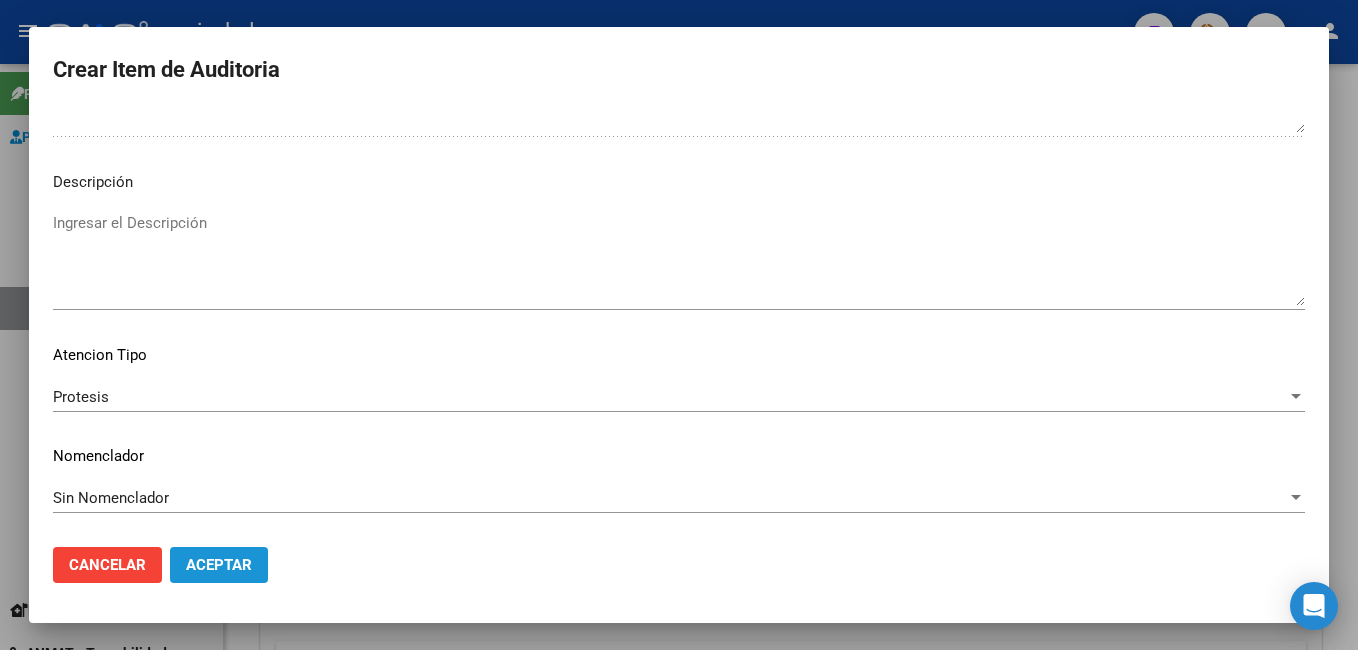 click on "Aceptar" 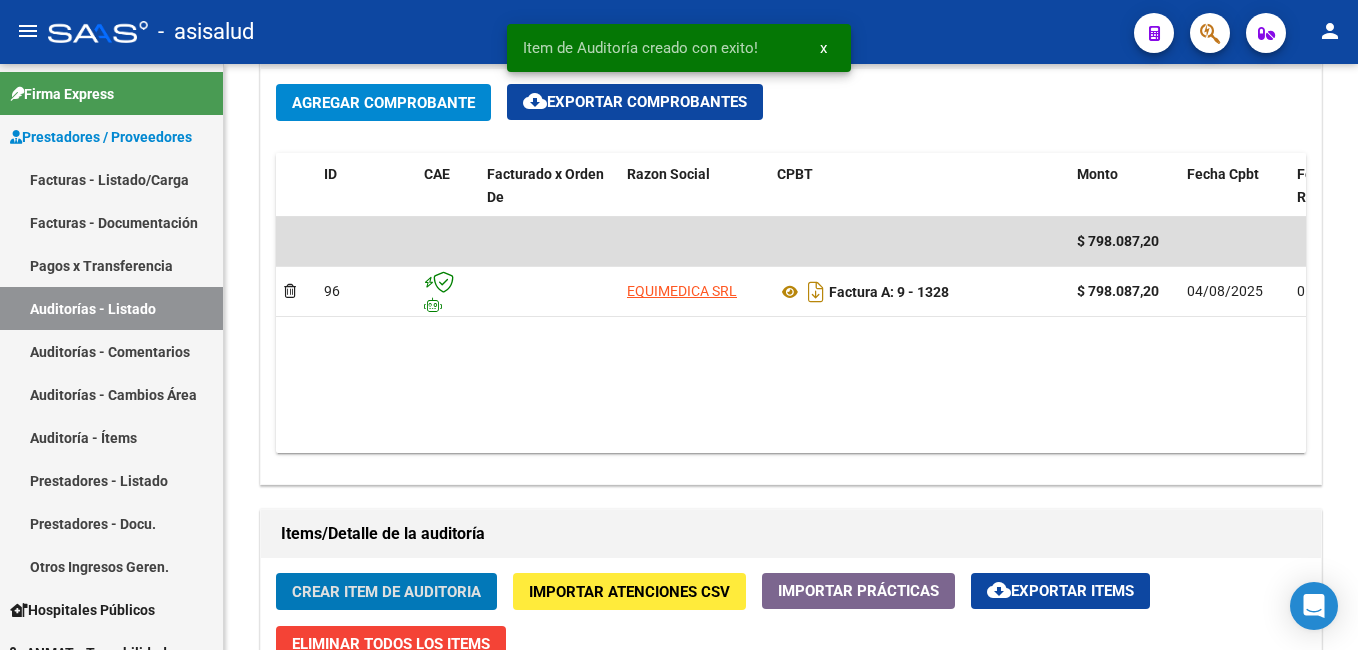 scroll, scrollTop: 1001, scrollLeft: 0, axis: vertical 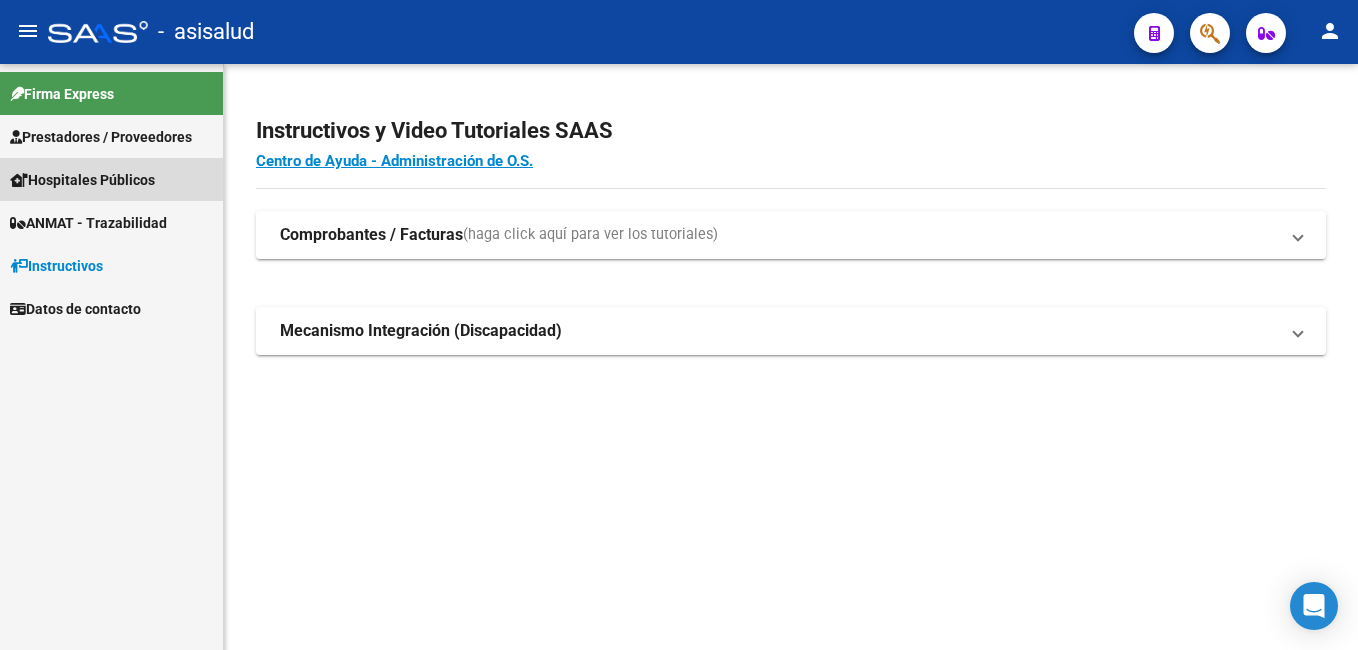 click on "Hospitales Públicos" at bounding box center [82, 180] 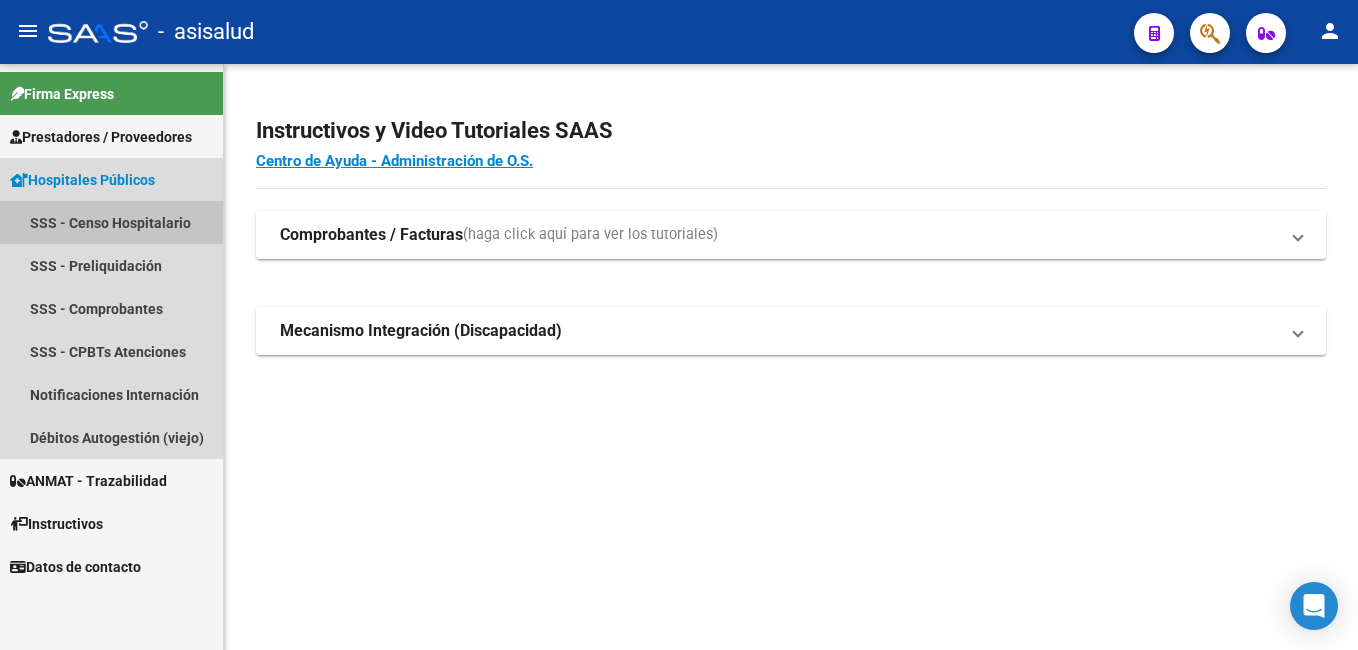 click on "SSS - Censo Hospitalario" at bounding box center (111, 222) 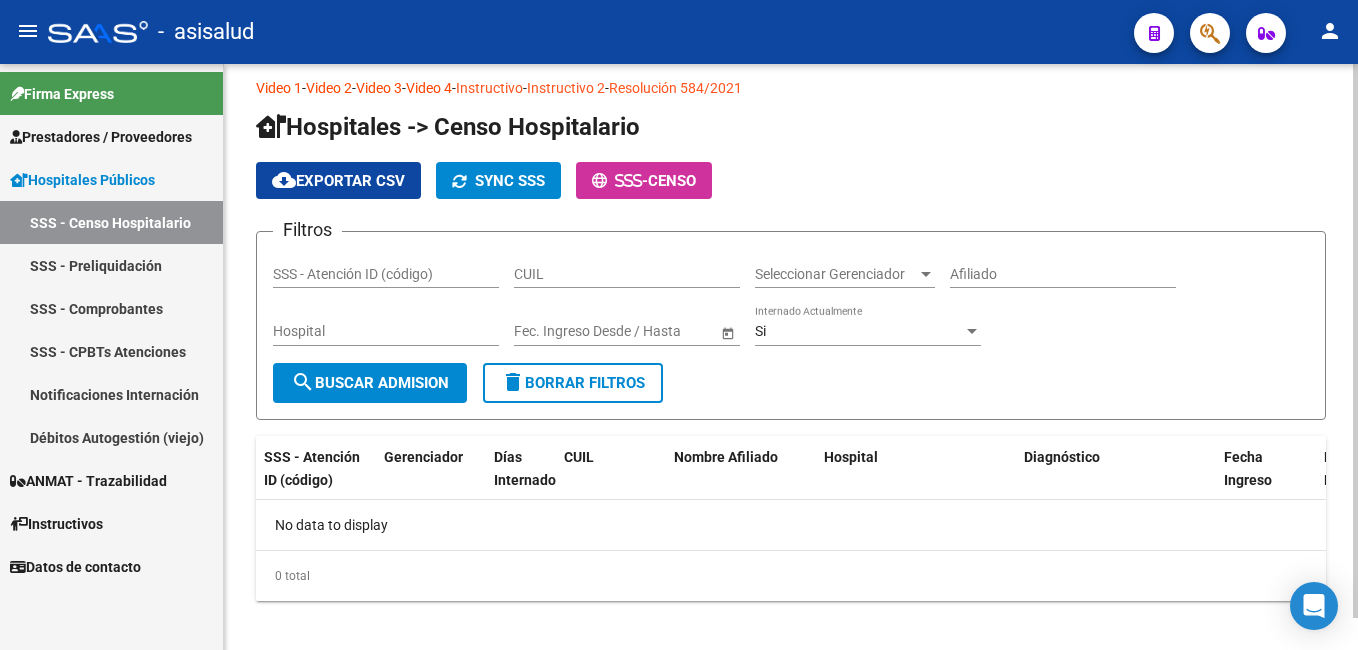 scroll, scrollTop: 34, scrollLeft: 0, axis: vertical 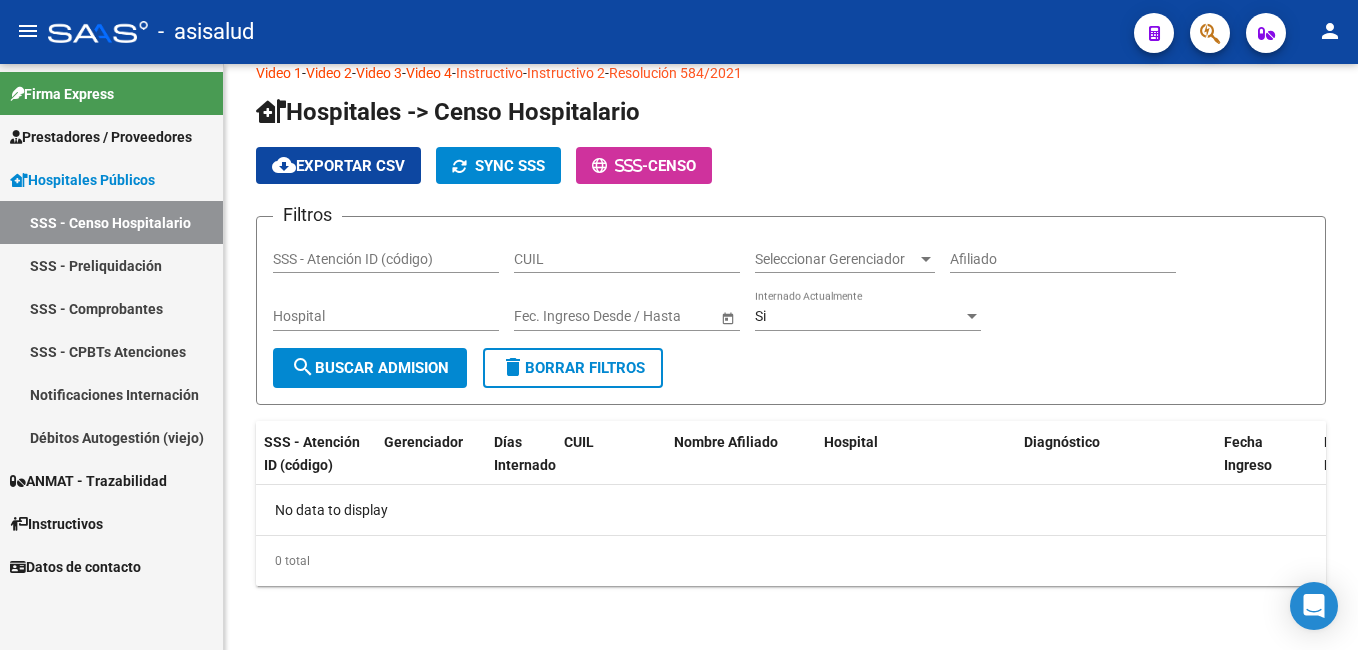 click on "Hospitales Públicos" at bounding box center (82, 180) 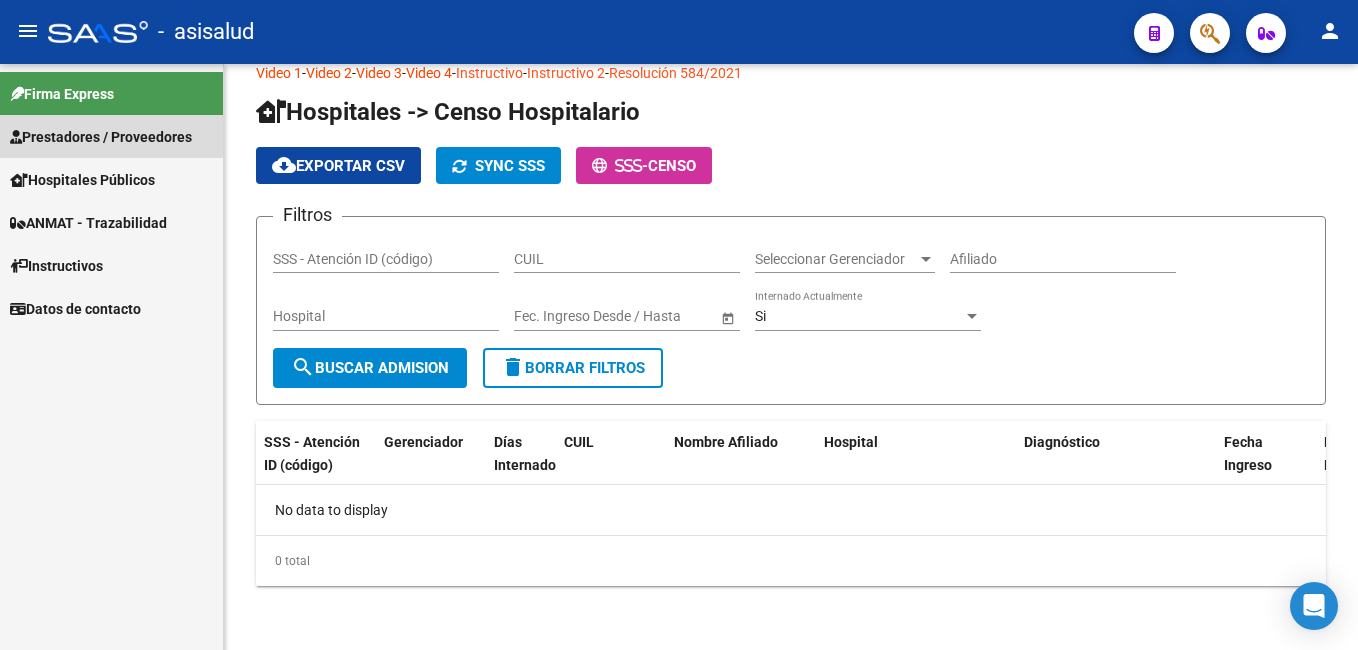click on "Prestadores / Proveedores" at bounding box center (101, 137) 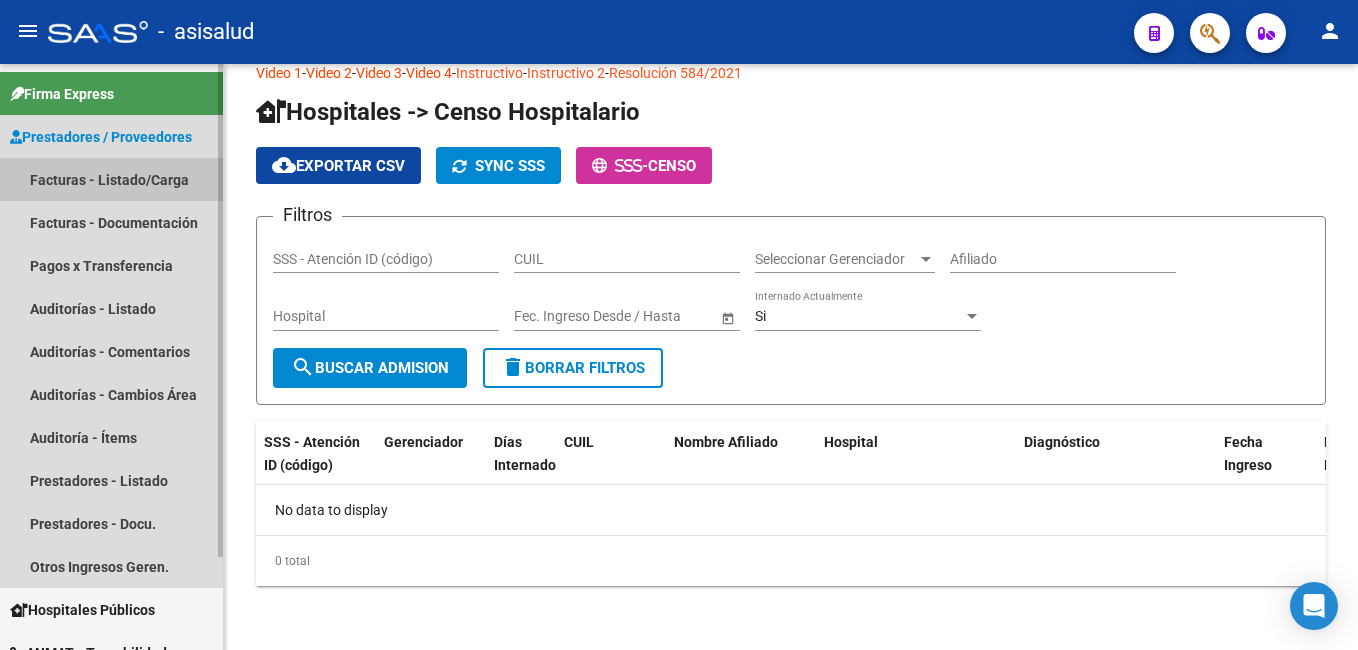 click on "Facturas - Listado/Carga" at bounding box center (111, 179) 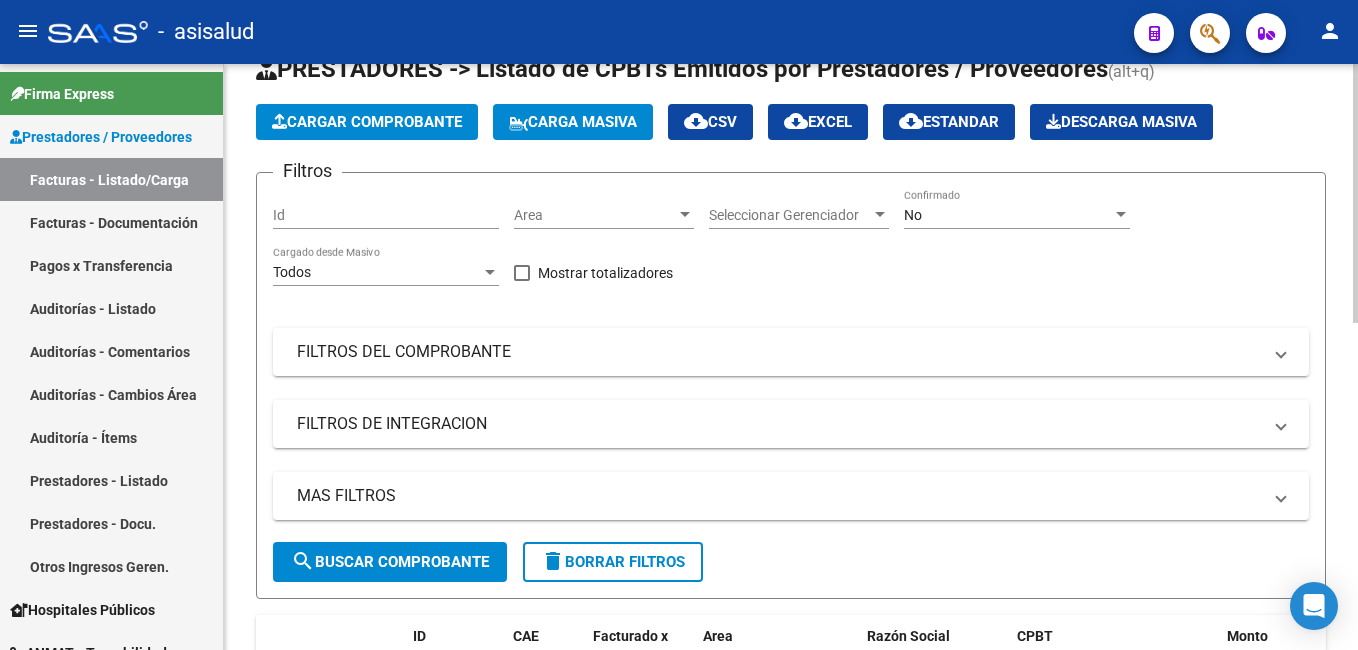 scroll, scrollTop: 0, scrollLeft: 0, axis: both 